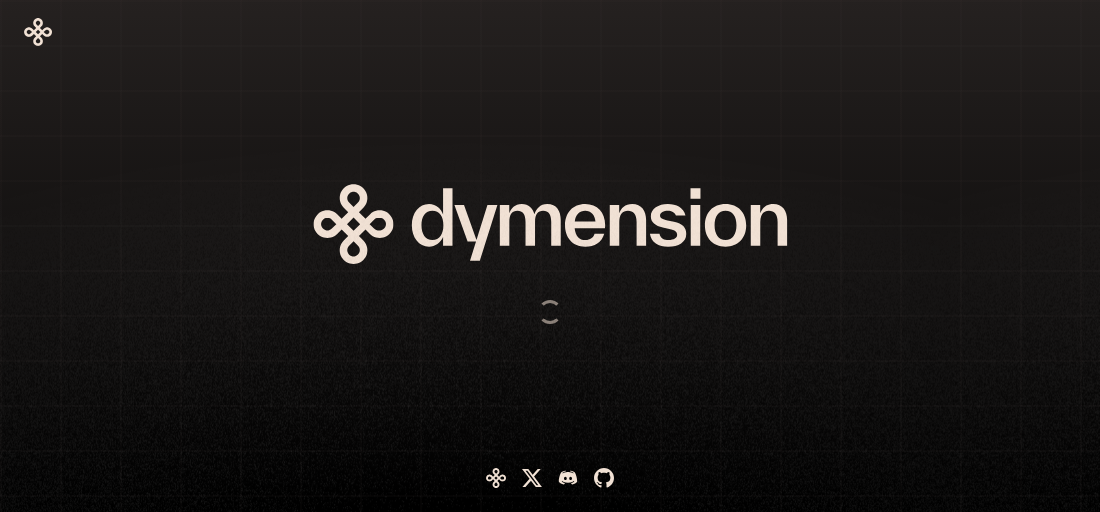 scroll, scrollTop: 0, scrollLeft: 0, axis: both 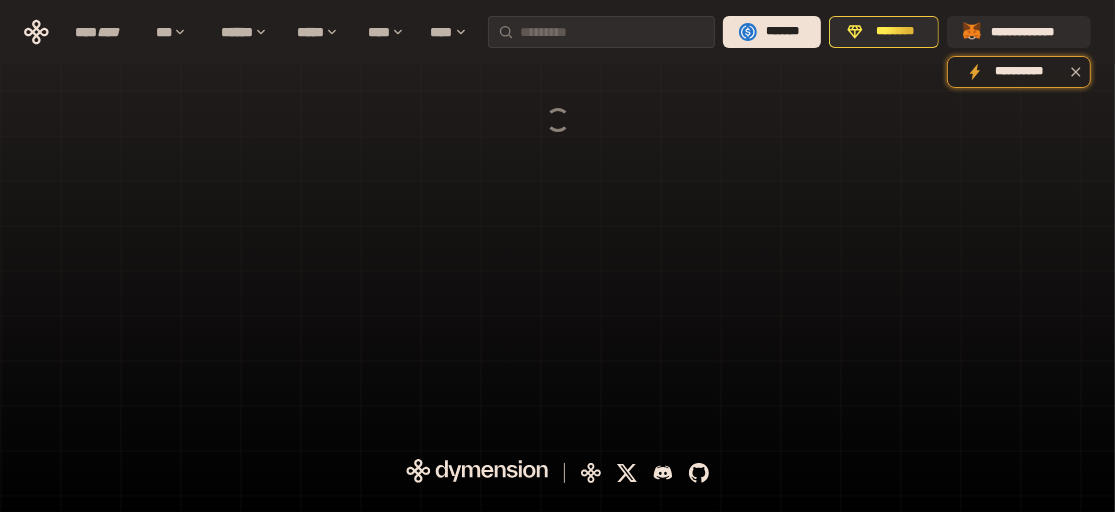 click on "**********" at bounding box center (1019, 32) 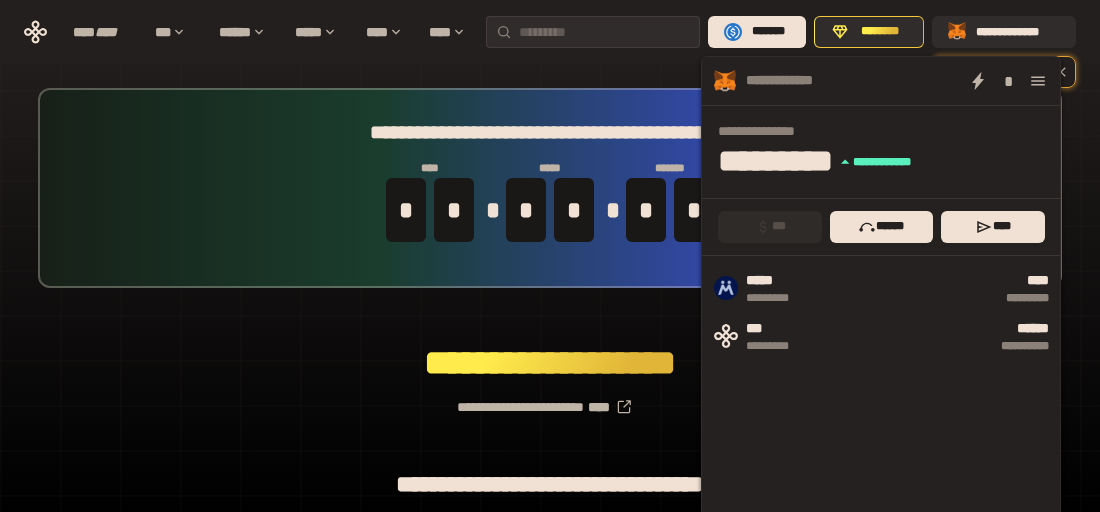 click on "**********" at bounding box center [550, 399] 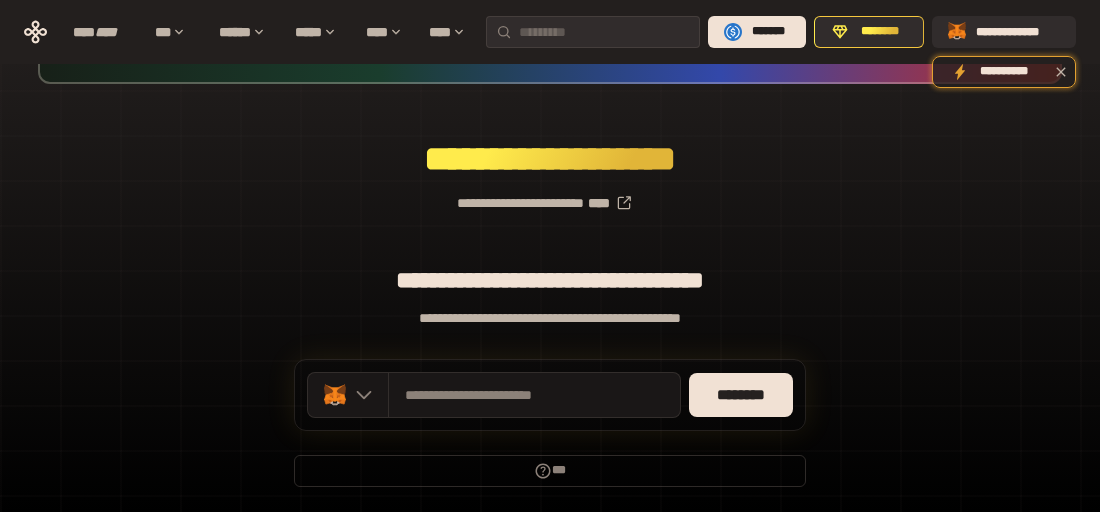 scroll, scrollTop: 269, scrollLeft: 0, axis: vertical 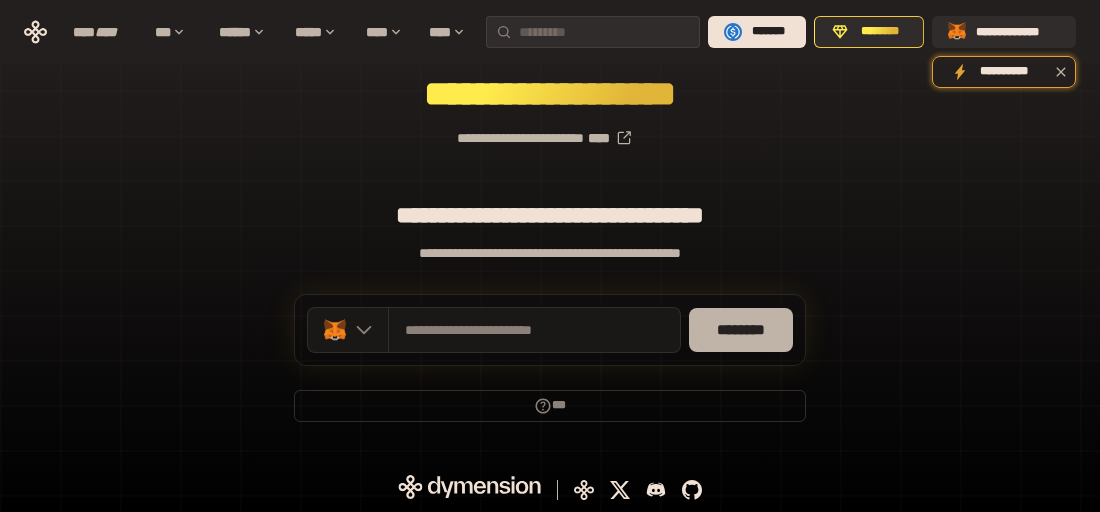 click on "********" at bounding box center [741, 330] 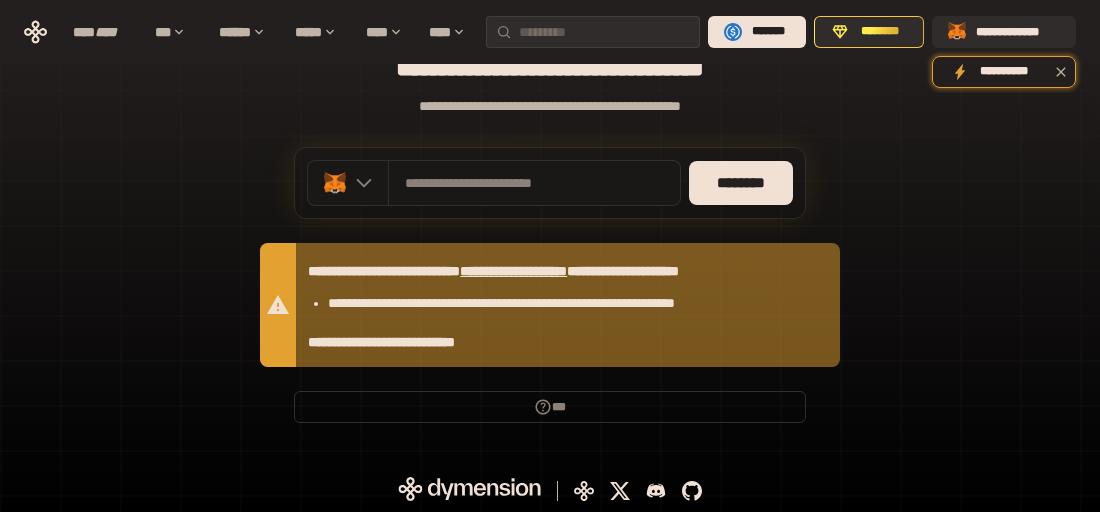 scroll, scrollTop: 418, scrollLeft: 0, axis: vertical 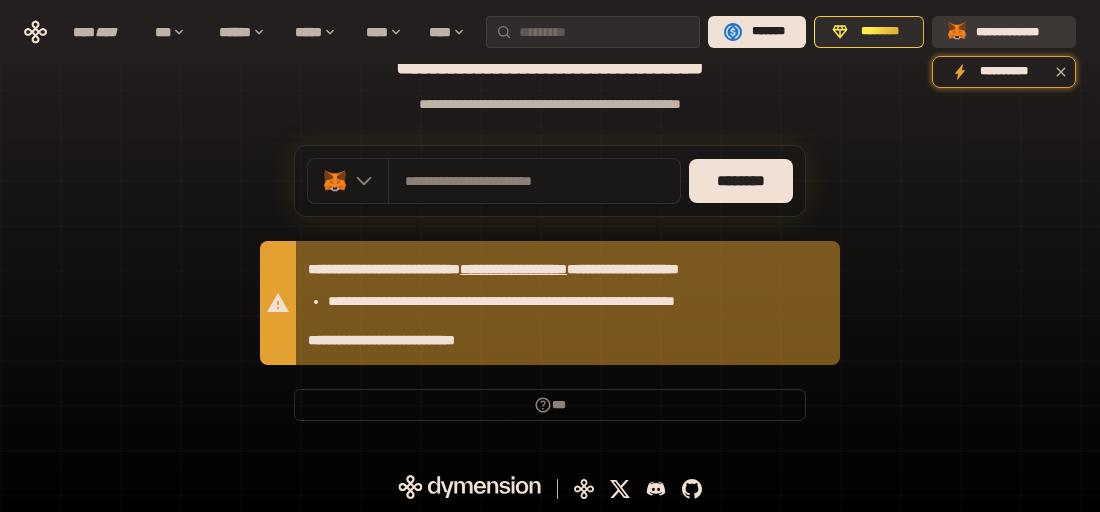 click on "**********" at bounding box center (1018, 32) 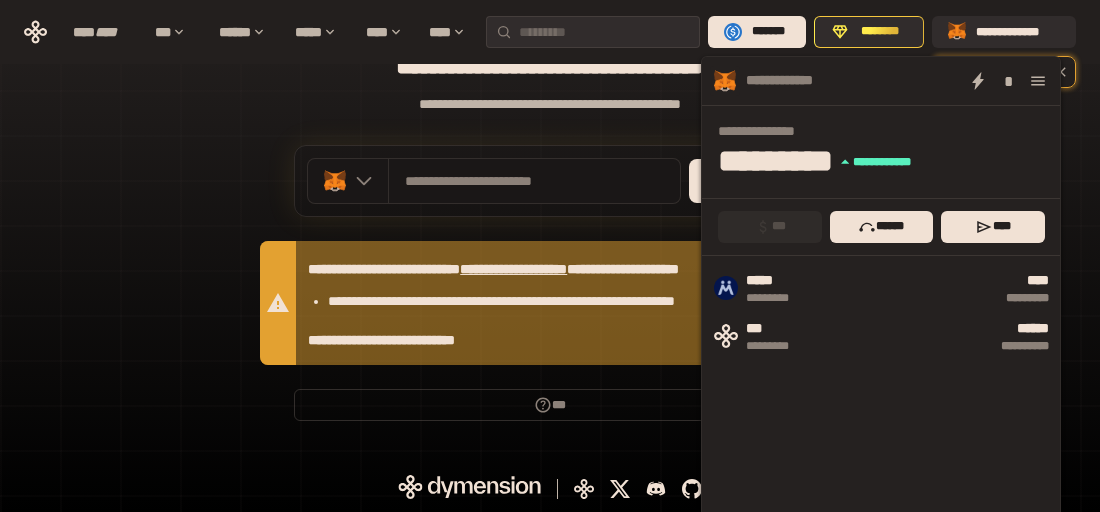 click at bounding box center (1038, 81) 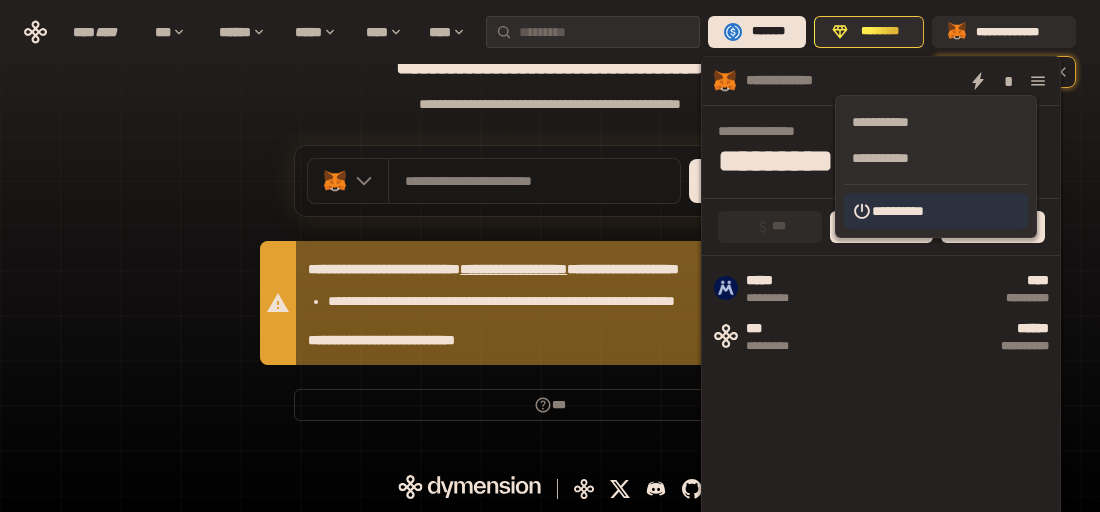 click on "**********" at bounding box center (936, 211) 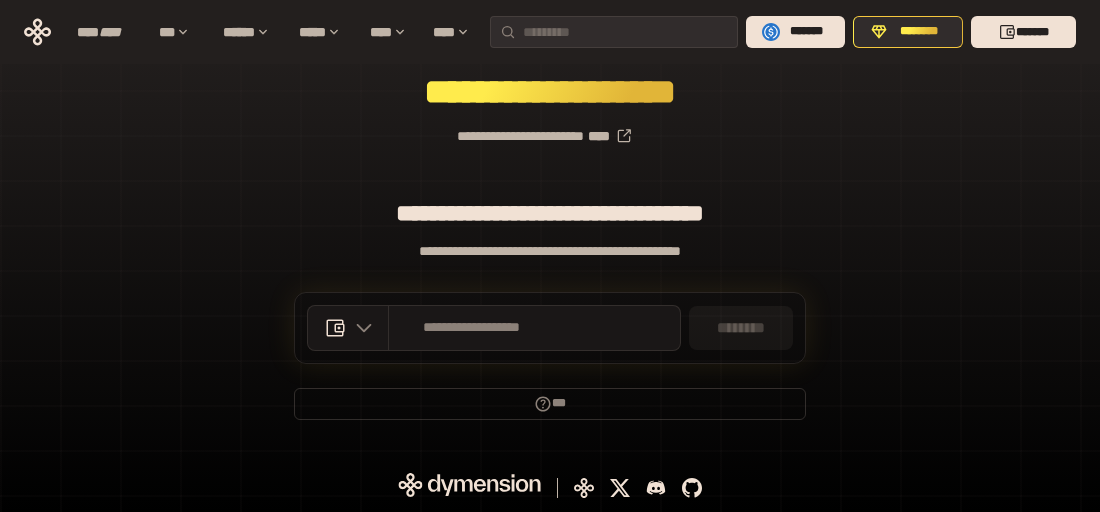 scroll, scrollTop: 269, scrollLeft: 0, axis: vertical 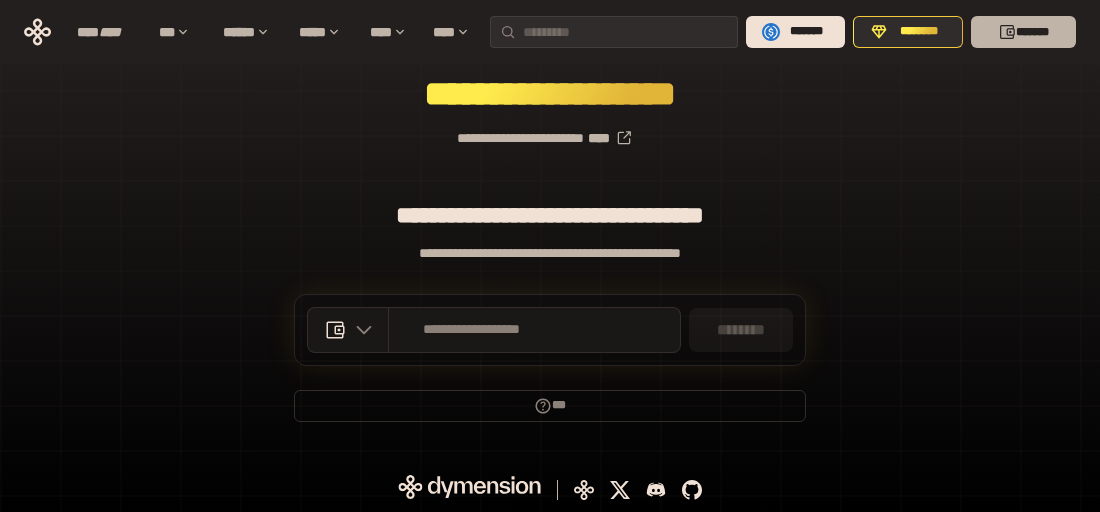 click on "*******" at bounding box center [1023, 32] 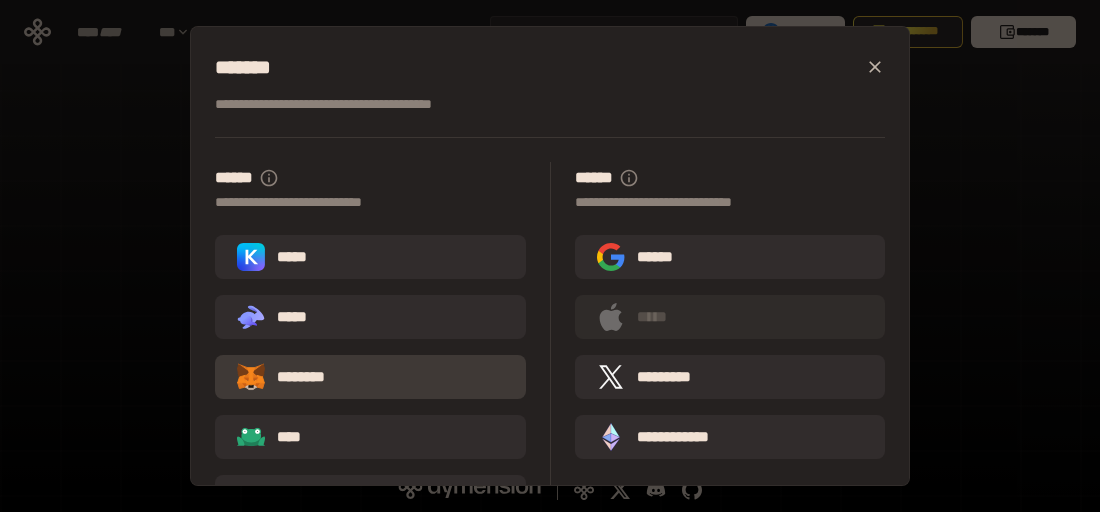 click on "********" at bounding box center (370, 377) 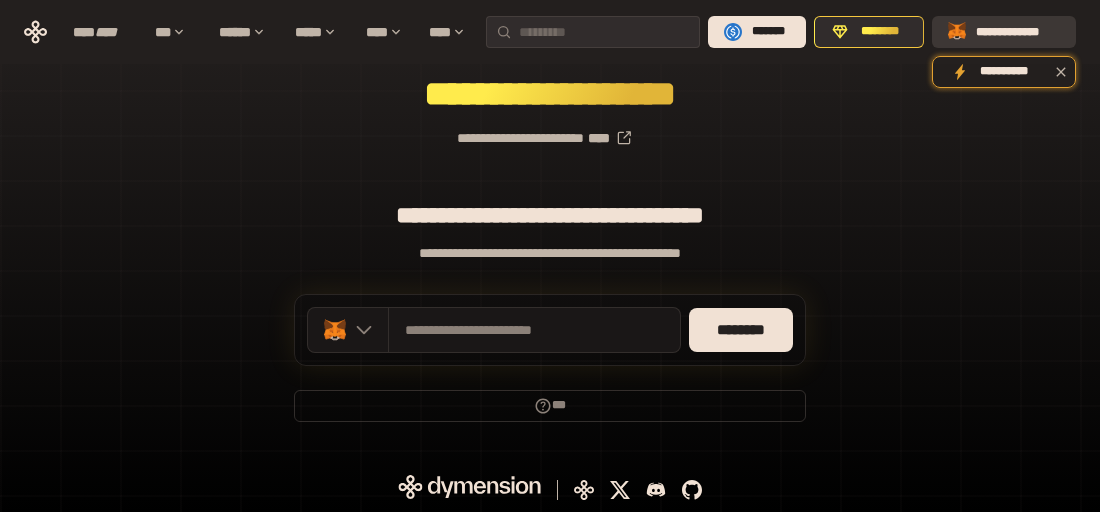 click on "**********" at bounding box center (1018, 32) 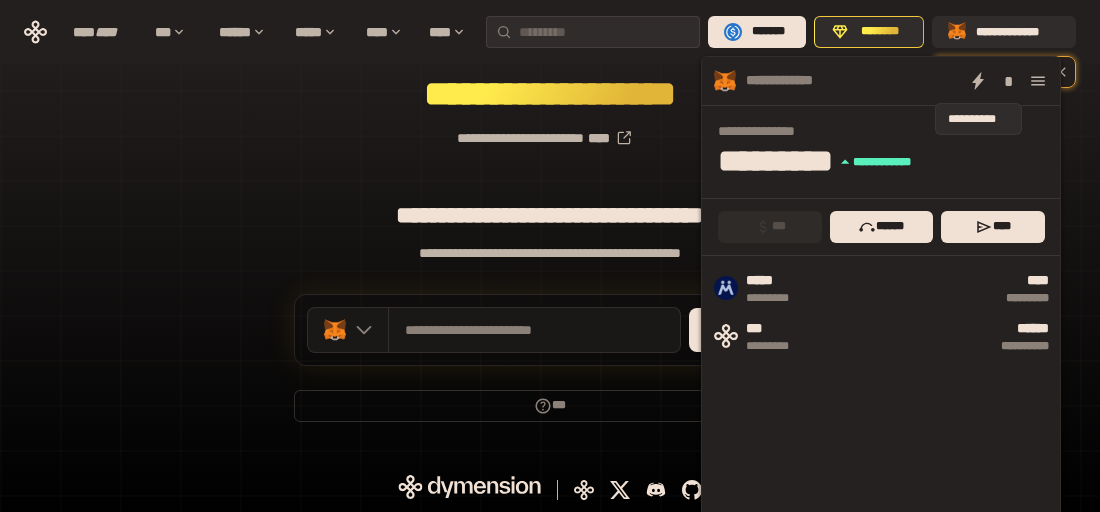 drag, startPoint x: 978, startPoint y: 81, endPoint x: 977, endPoint y: 104, distance: 23.021729 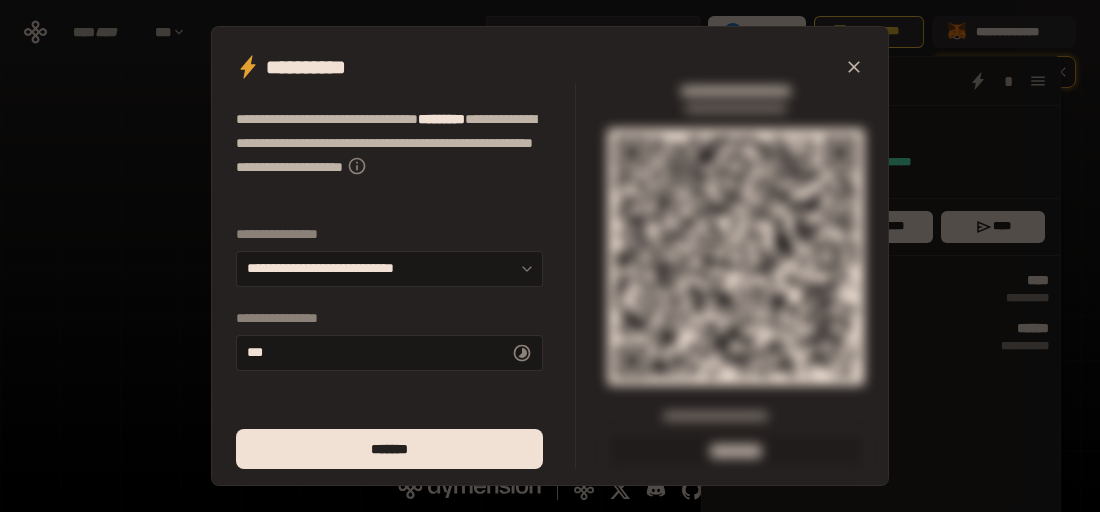 drag, startPoint x: 848, startPoint y: 65, endPoint x: 894, endPoint y: 82, distance: 49.0408 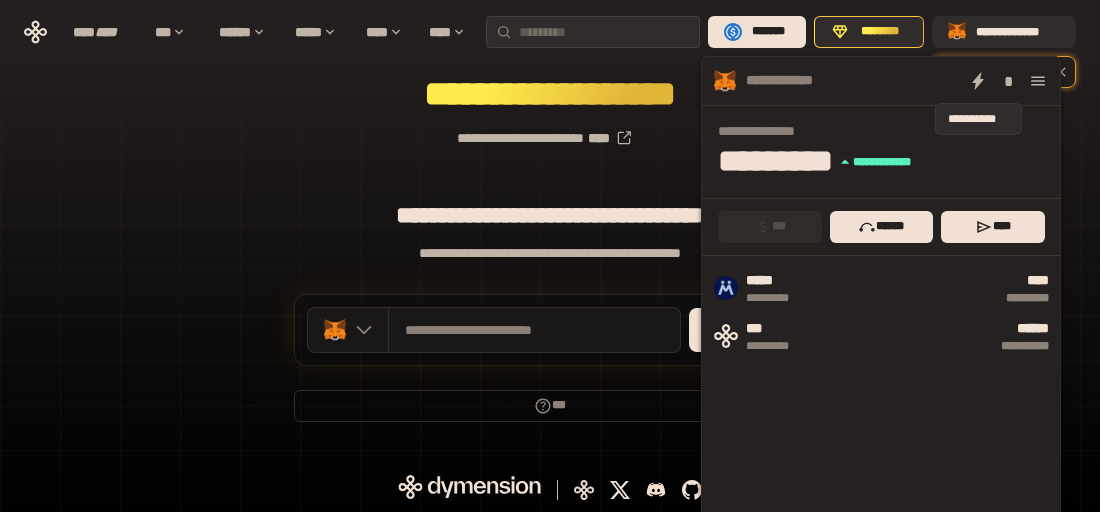 click 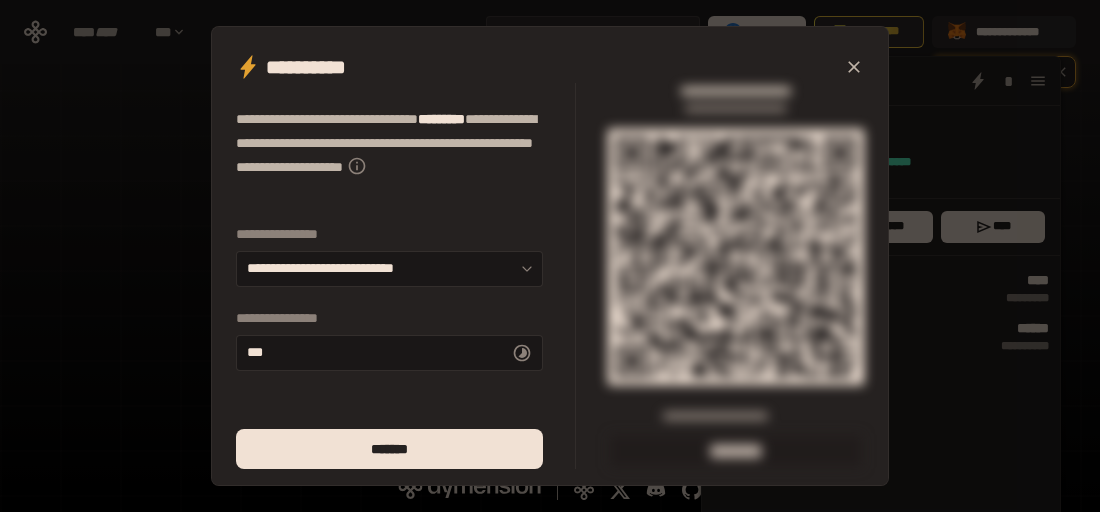 click 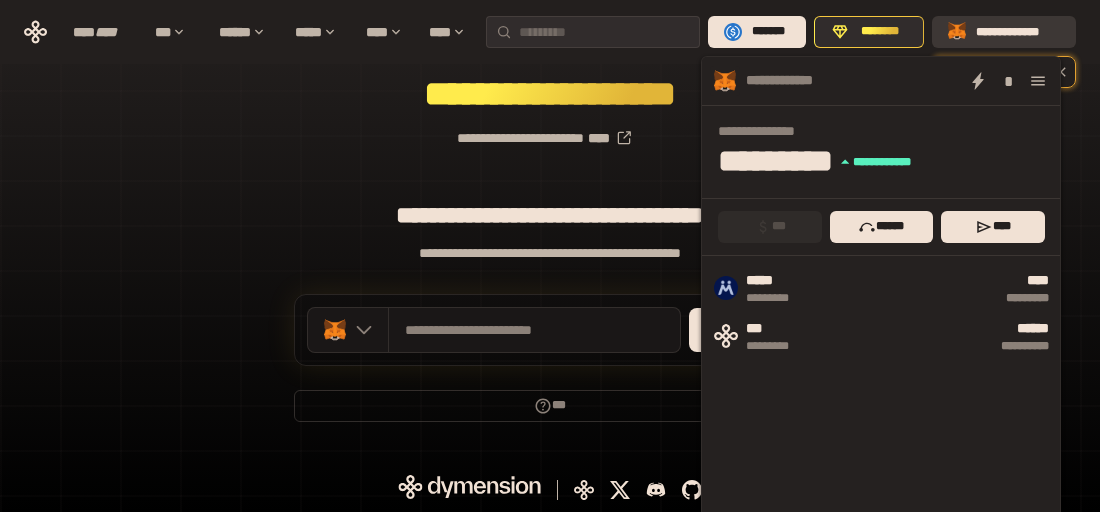click on "**********" at bounding box center [1018, 32] 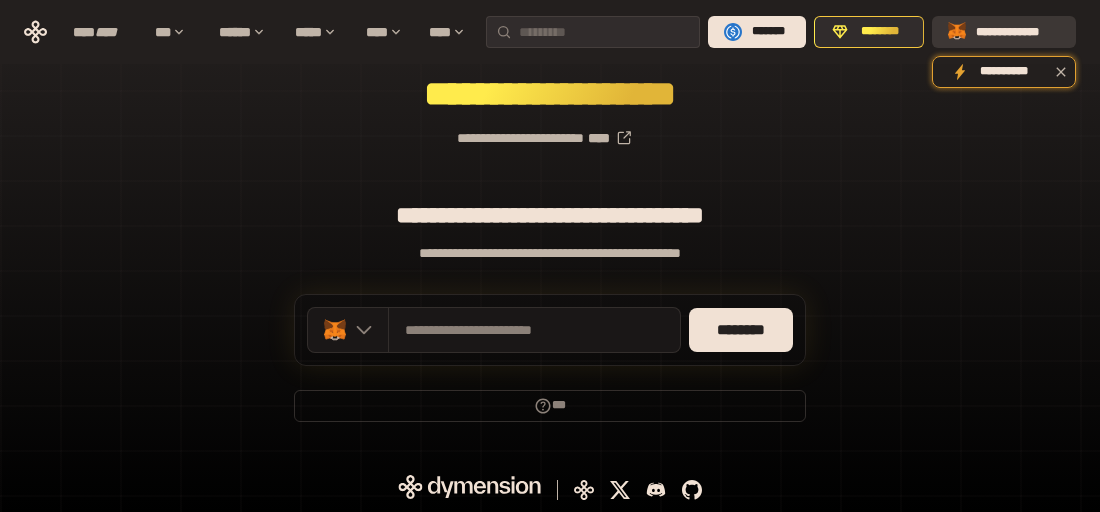 click on "**********" at bounding box center [1018, 32] 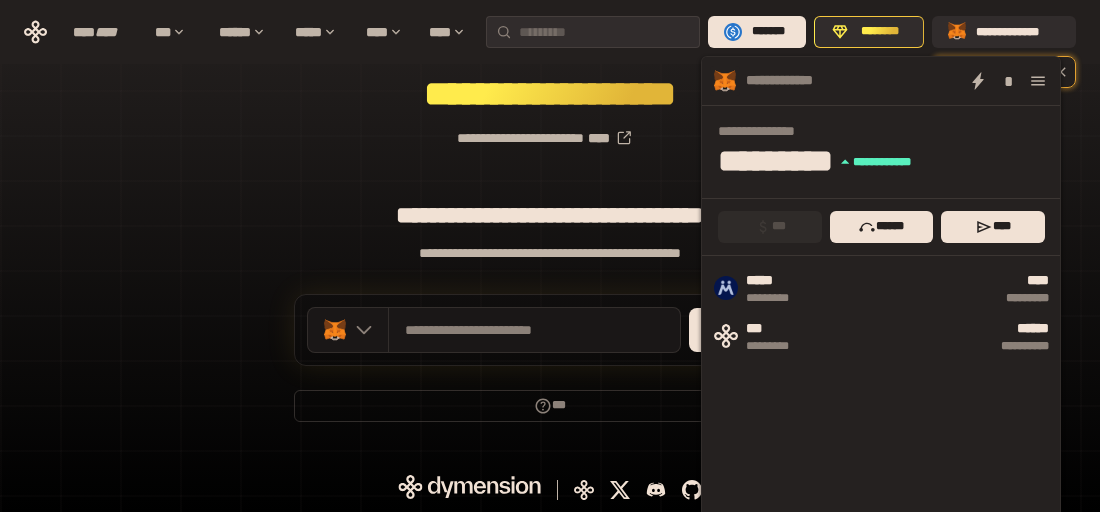 click 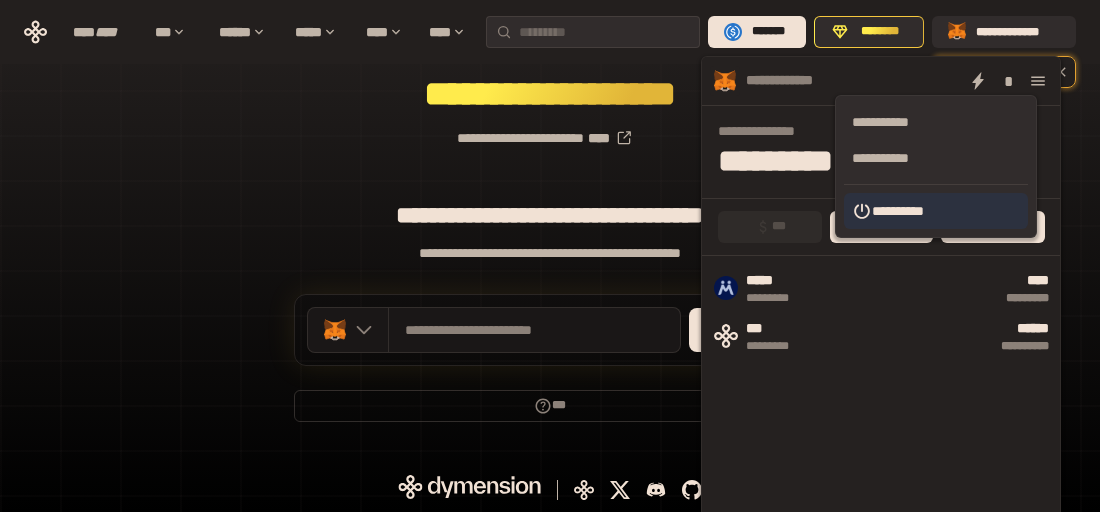 click on "**********" at bounding box center (936, 211) 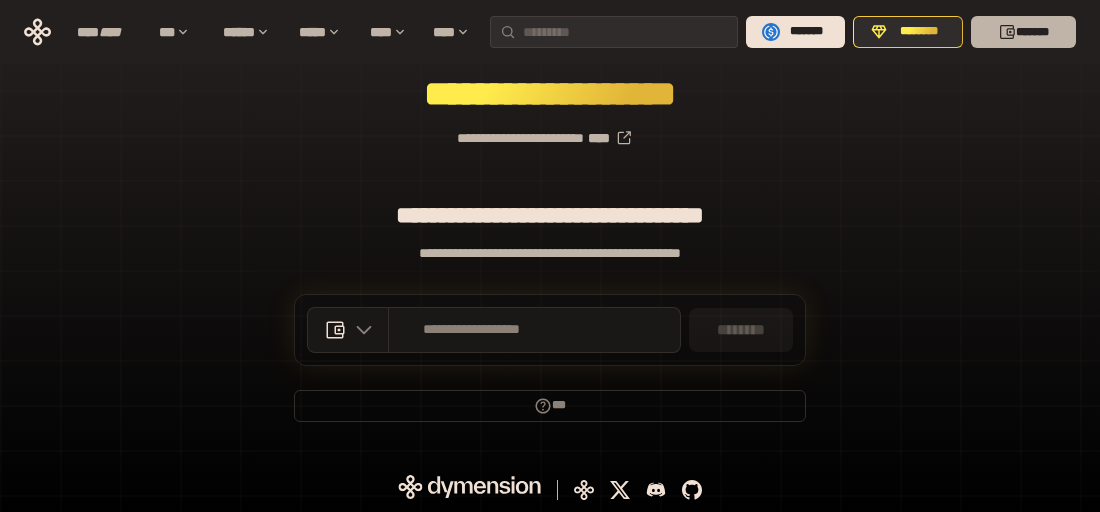 drag, startPoint x: 994, startPoint y: 18, endPoint x: 997, endPoint y: 30, distance: 12.369317 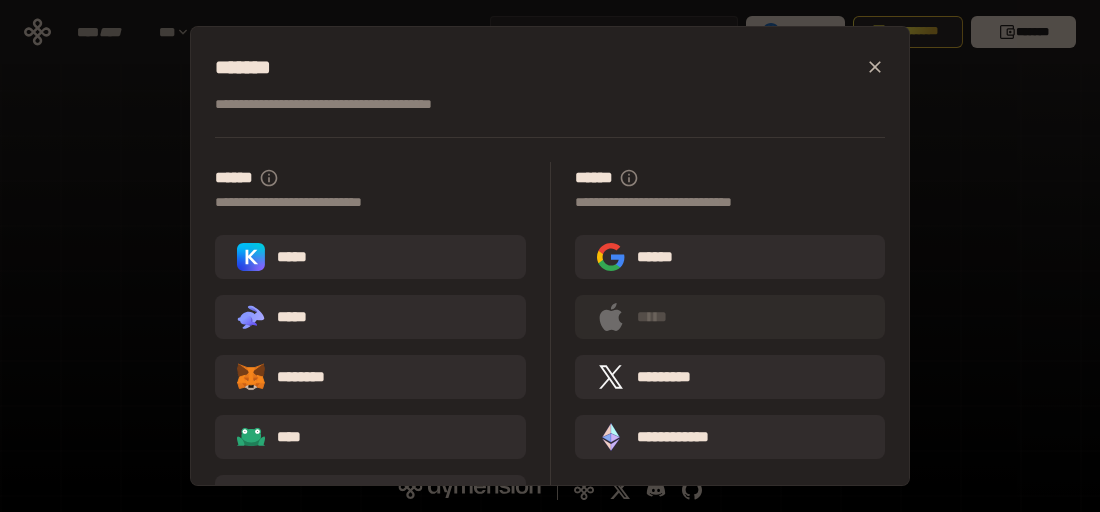 click on "********" at bounding box center [295, 377] 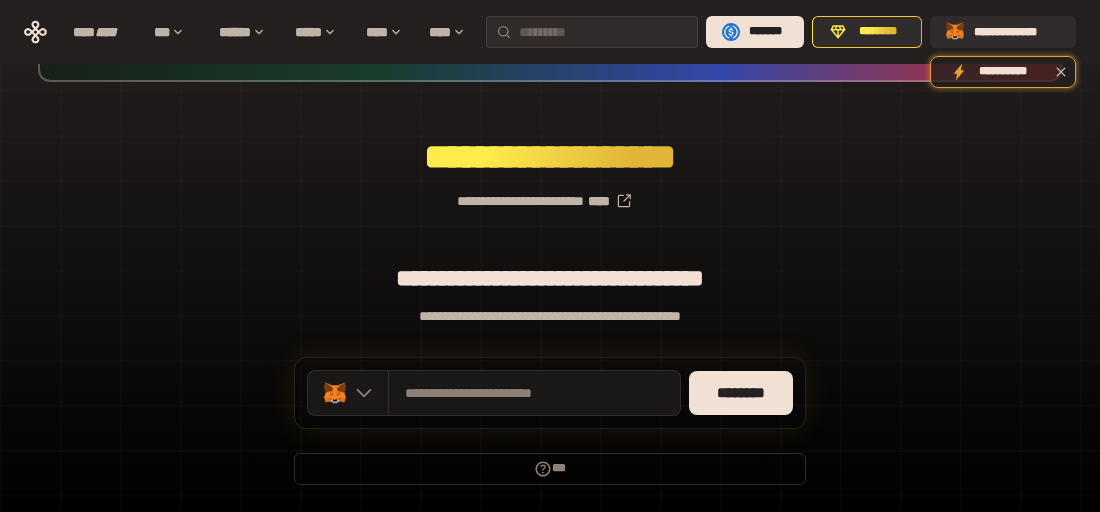 scroll, scrollTop: 269, scrollLeft: 0, axis: vertical 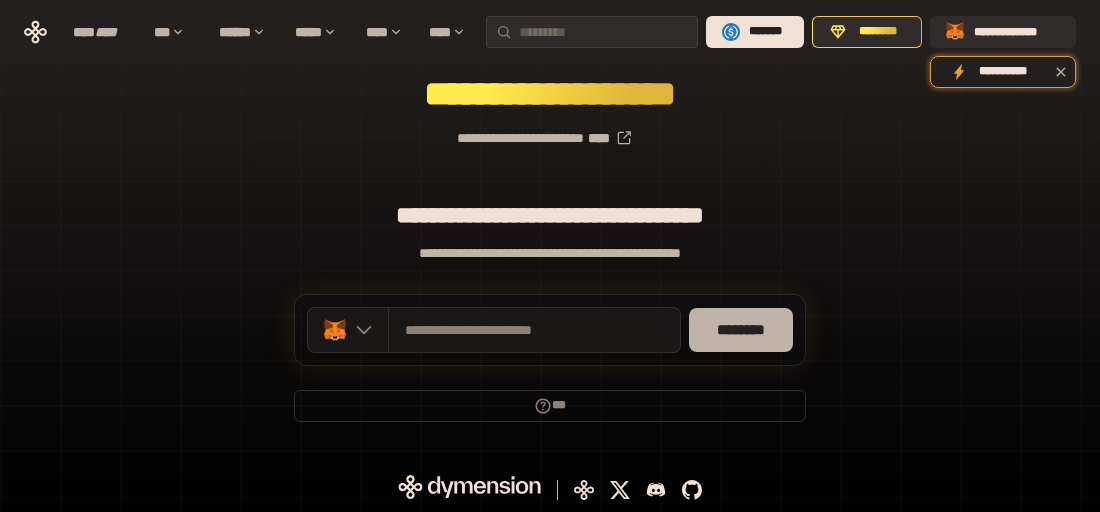 click on "********" at bounding box center [741, 330] 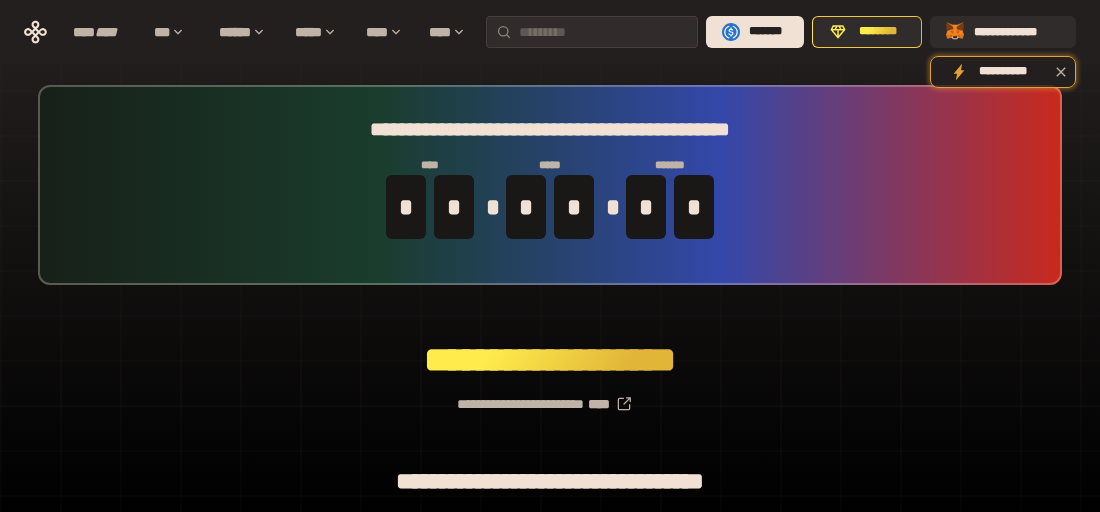 scroll, scrollTop: 0, scrollLeft: 0, axis: both 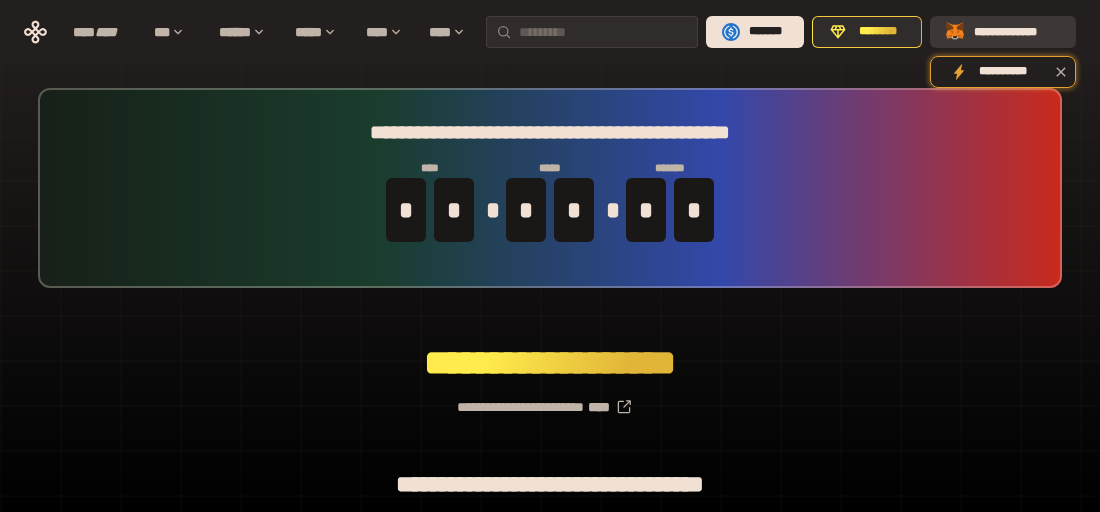 click on "**********" at bounding box center [1017, 32] 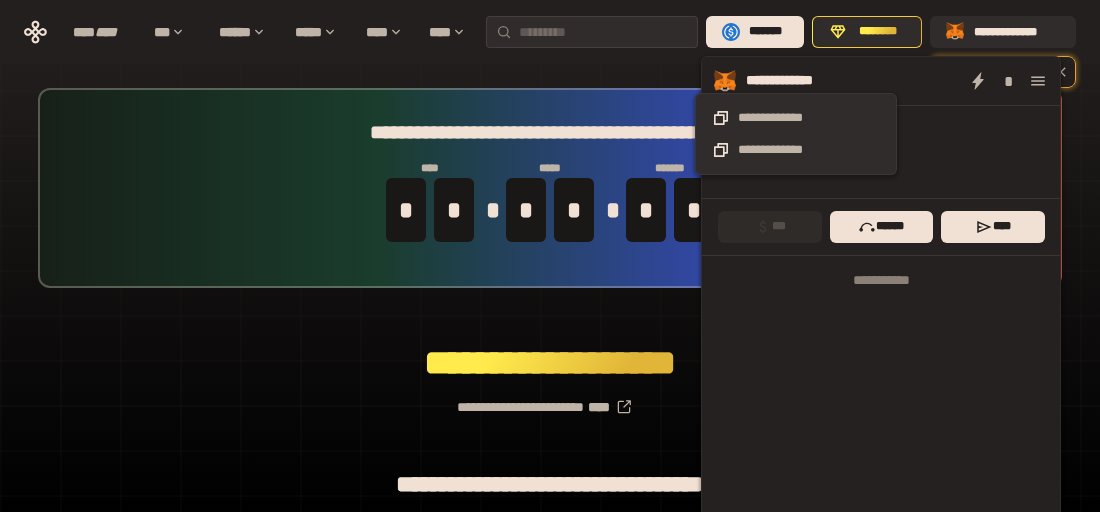 drag, startPoint x: 745, startPoint y: 85, endPoint x: 781, endPoint y: 95, distance: 37.363083 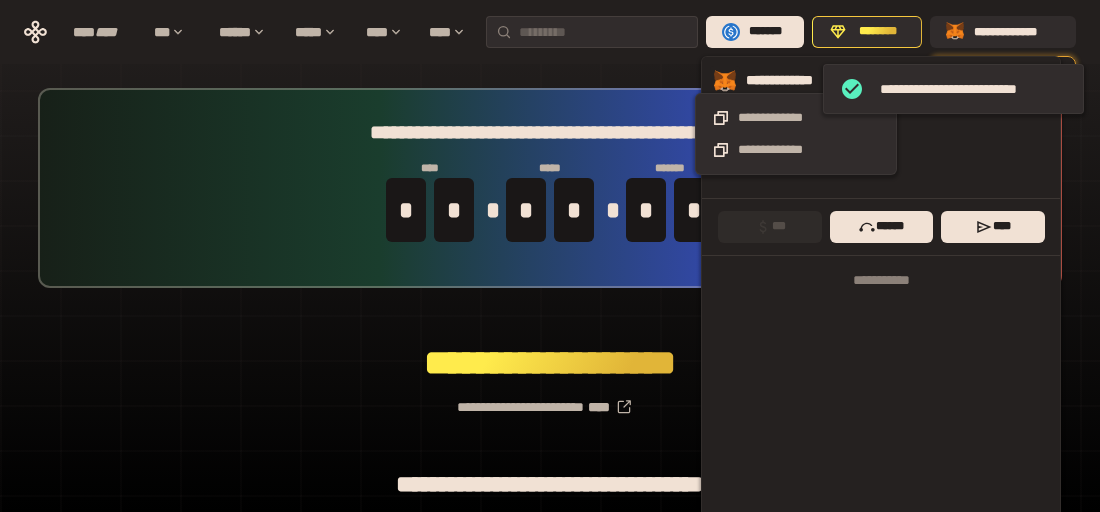 click on "**********" at bounding box center (796, 80) 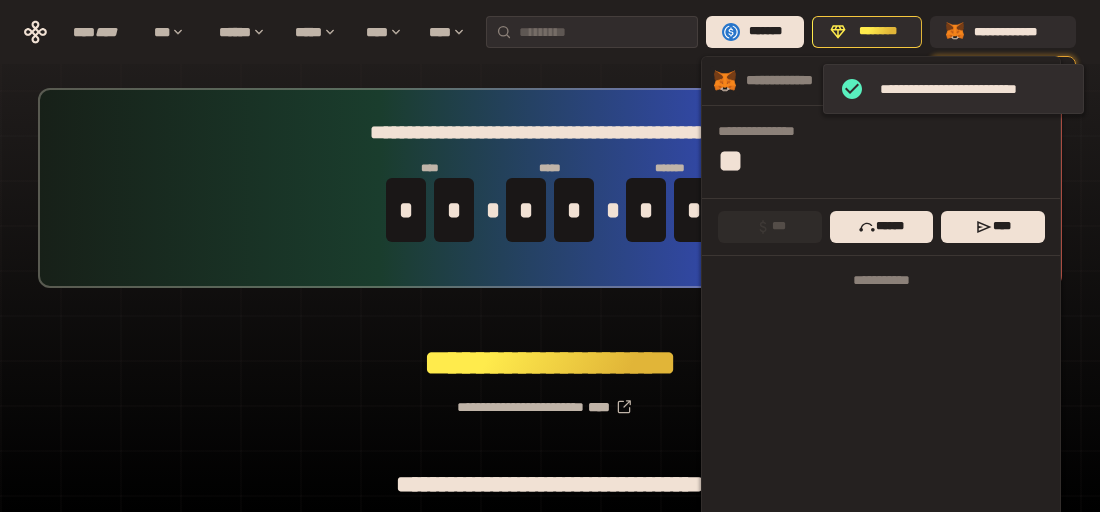 drag, startPoint x: 798, startPoint y: 90, endPoint x: 821, endPoint y: 94, distance: 23.345236 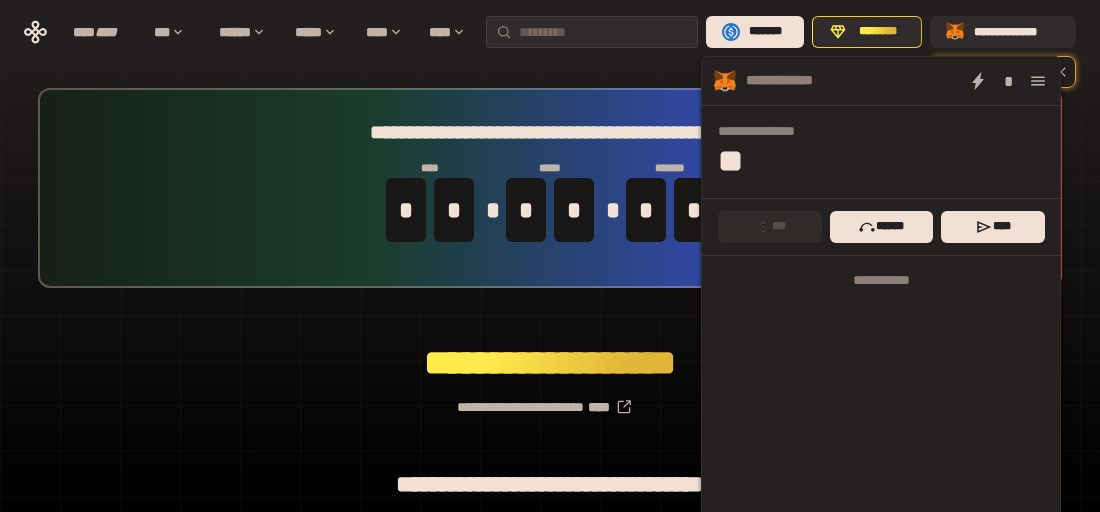 click at bounding box center (1038, 81) 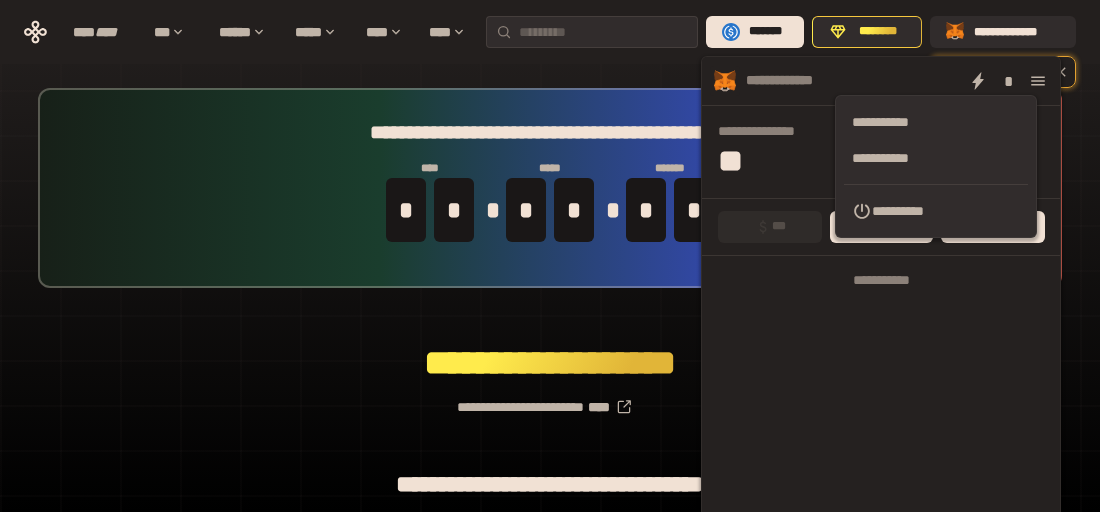 drag, startPoint x: 945, startPoint y: 214, endPoint x: 939, endPoint y: 231, distance: 18.027756 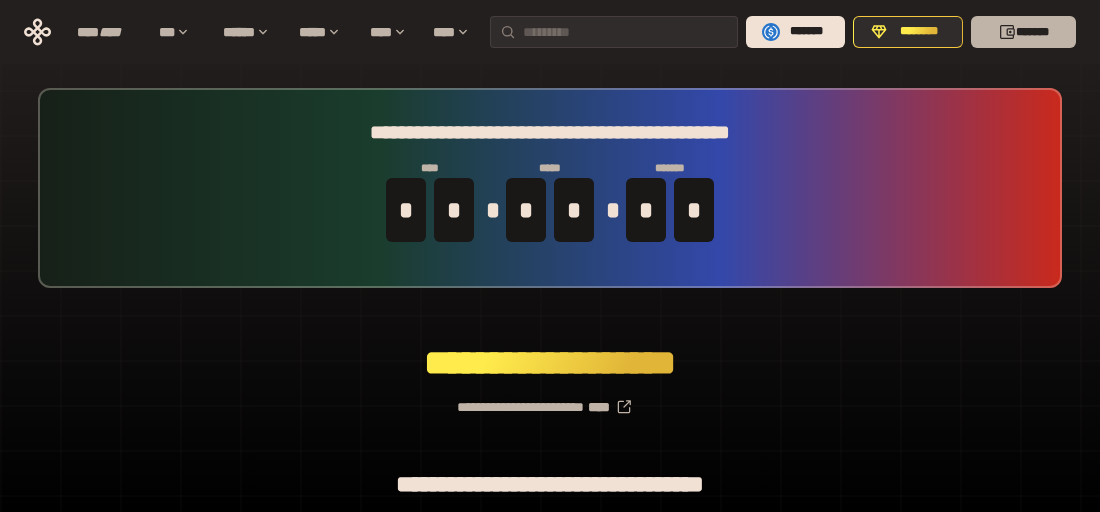 click on "*******" at bounding box center (1023, 32) 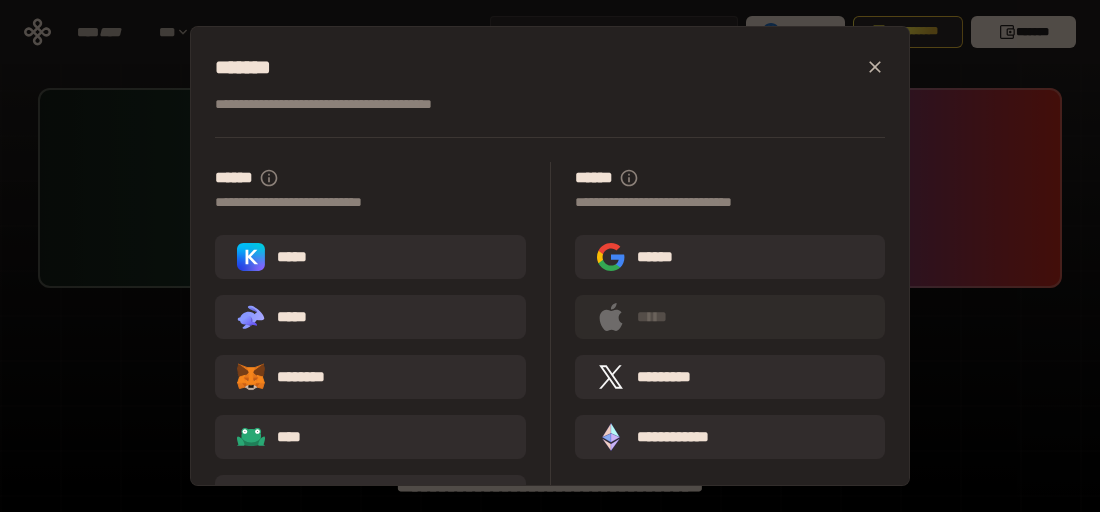 click on "*****" at bounding box center [370, 257] 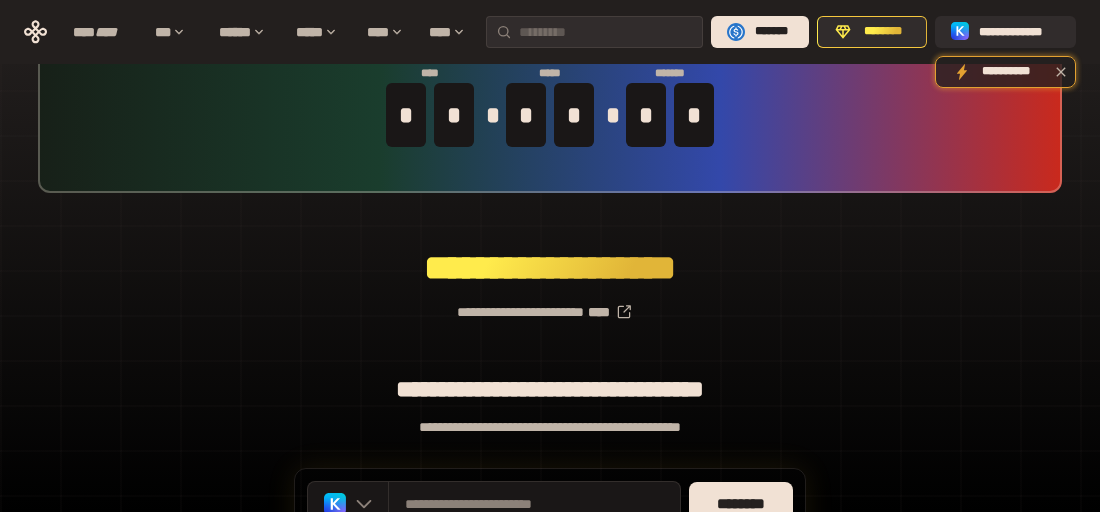 scroll, scrollTop: 200, scrollLeft: 0, axis: vertical 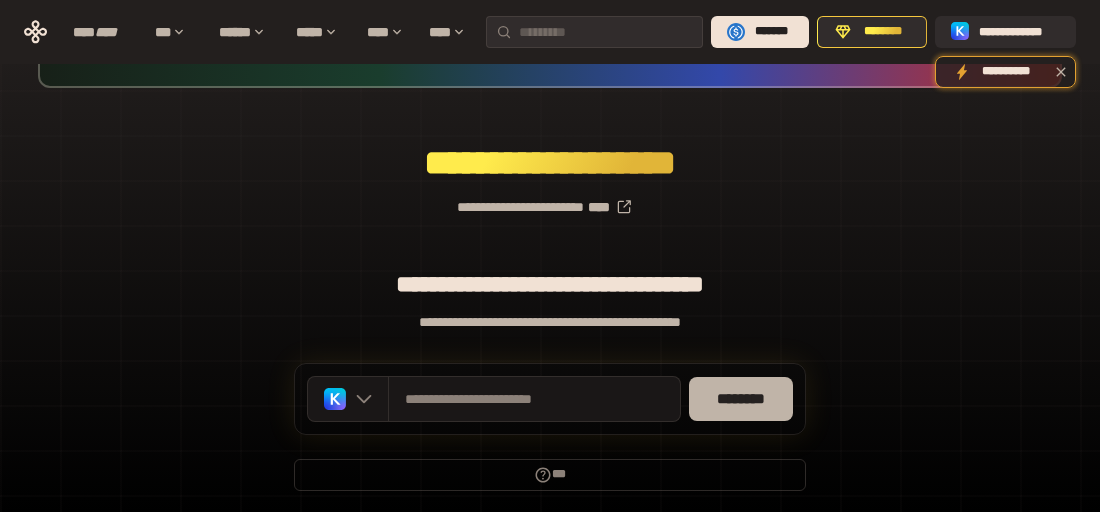 click on "********" at bounding box center (741, 399) 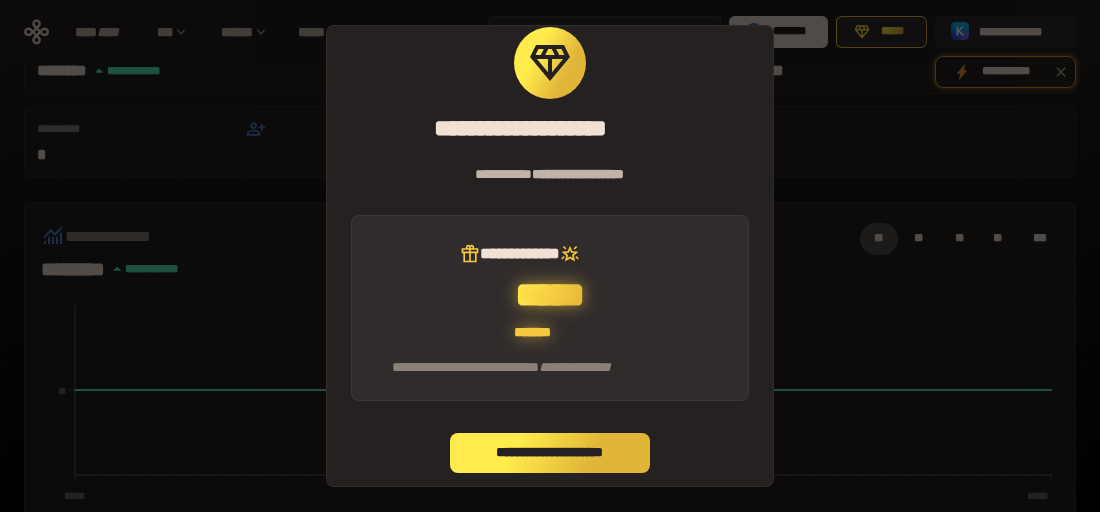 scroll, scrollTop: 32, scrollLeft: 0, axis: vertical 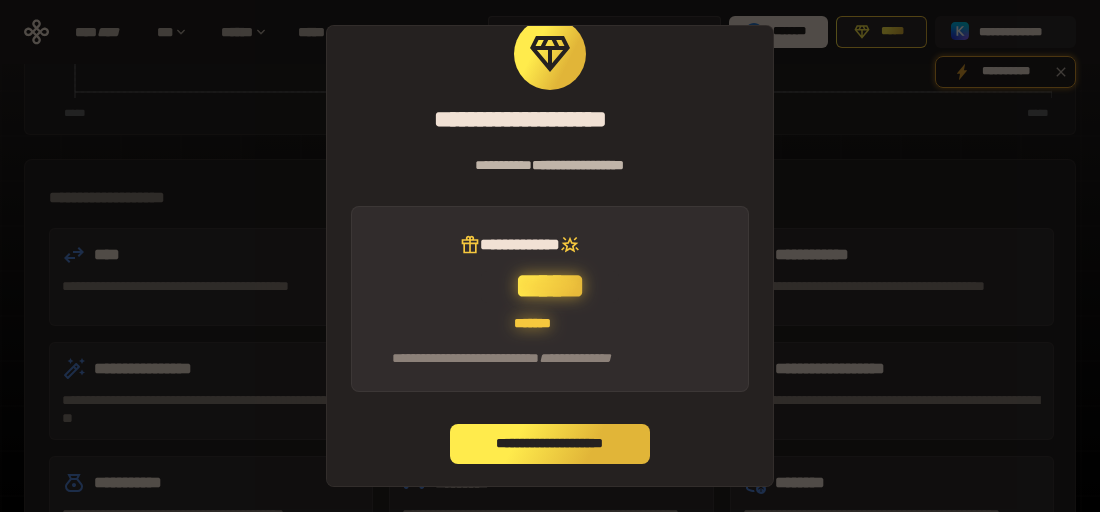 click on "**********" at bounding box center [550, 444] 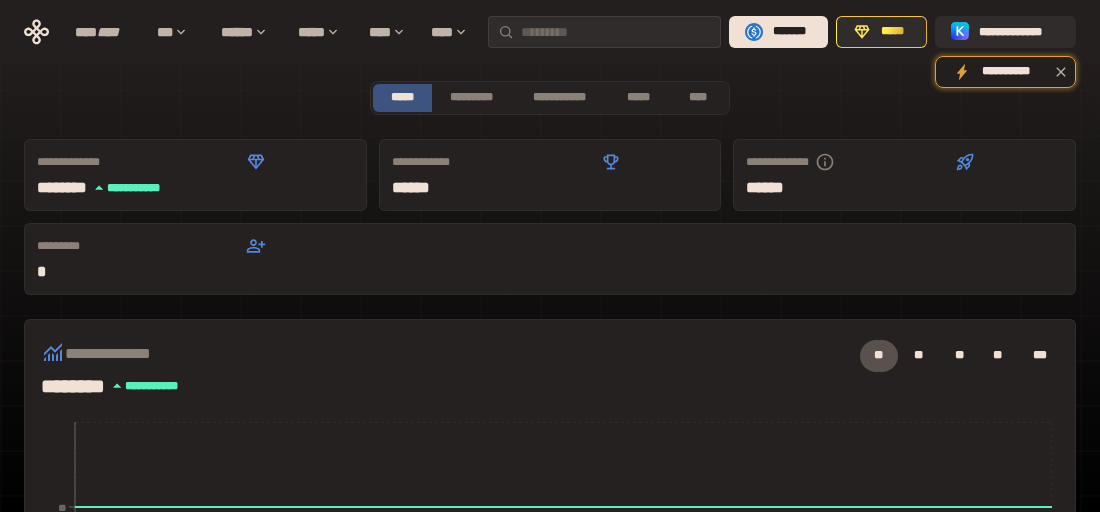 scroll, scrollTop: 0, scrollLeft: 0, axis: both 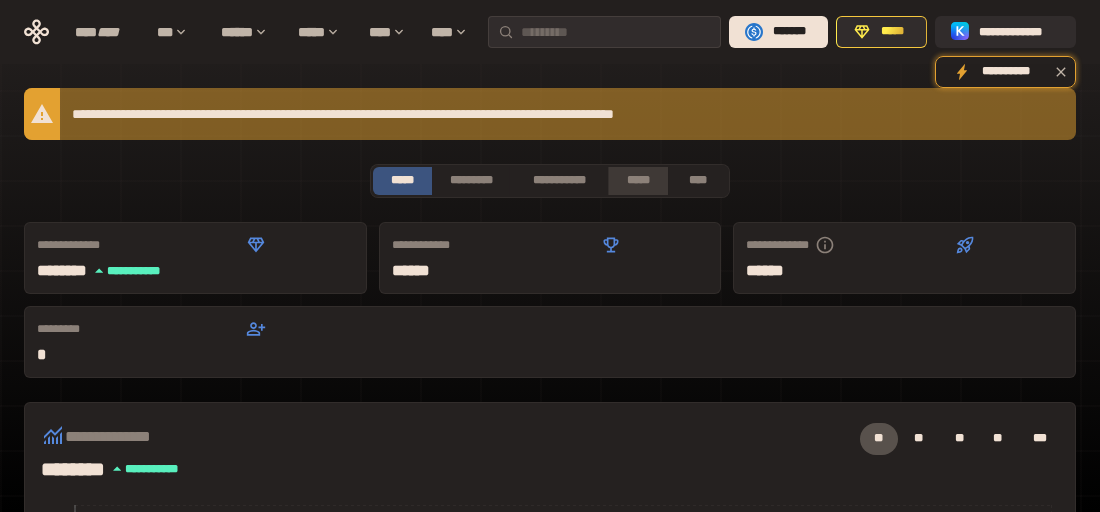 click on "*****" at bounding box center (638, 181) 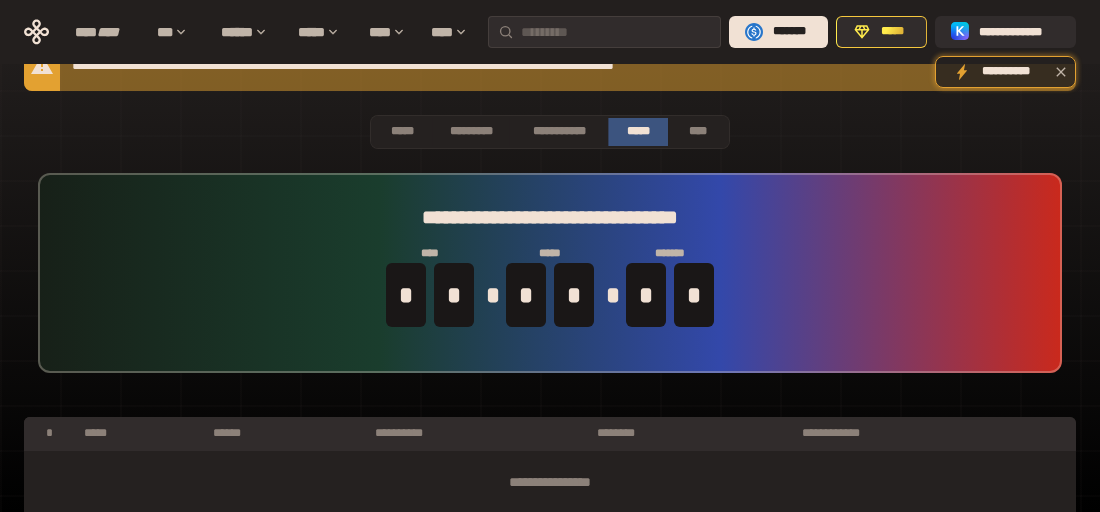scroll, scrollTop: 143, scrollLeft: 0, axis: vertical 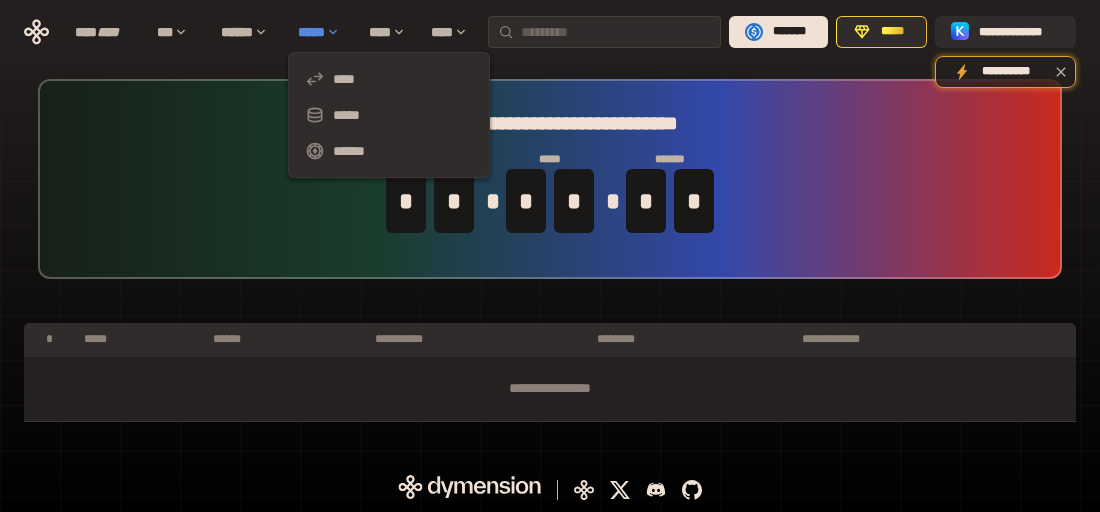 click on "*****" at bounding box center [323, 32] 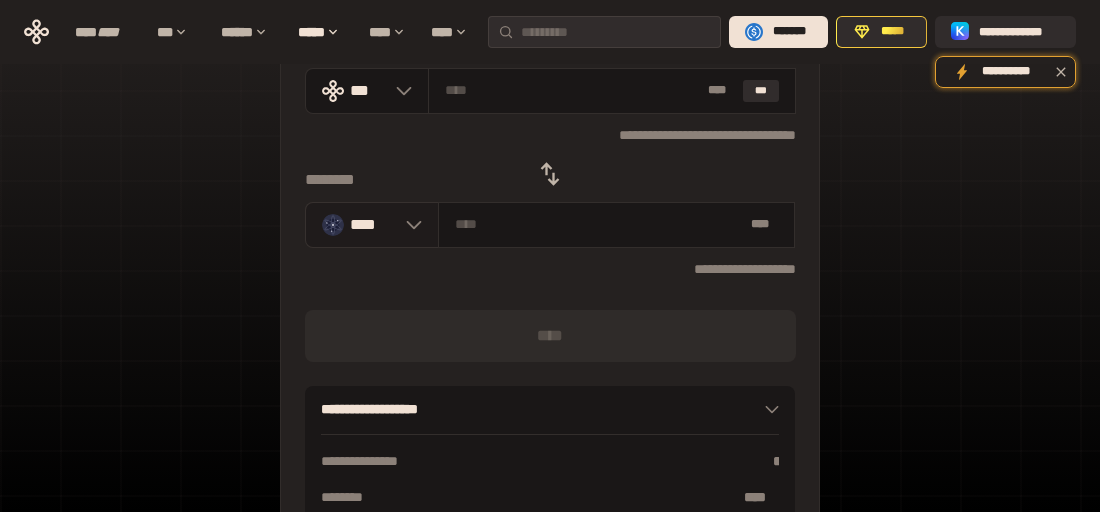 click 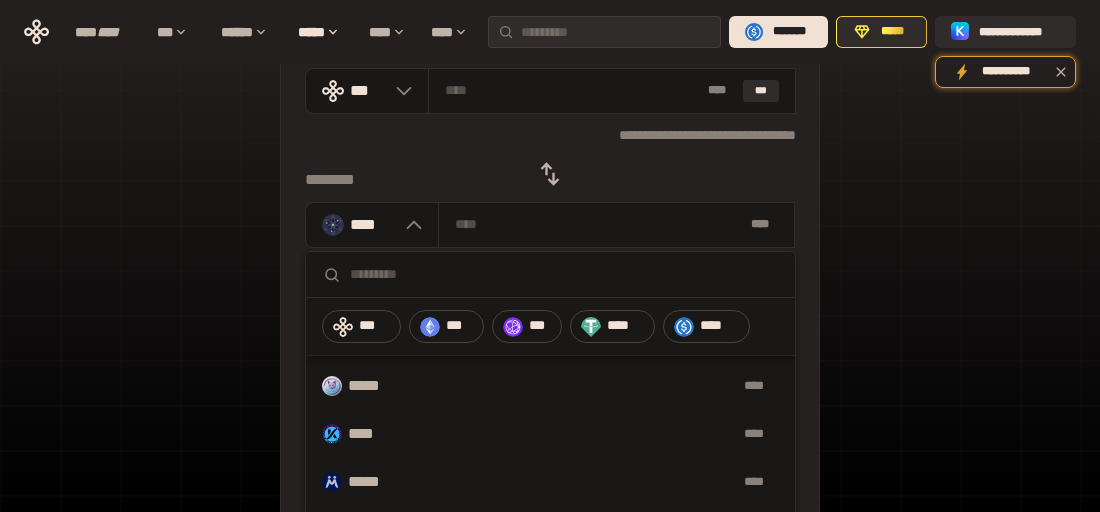scroll, scrollTop: 400, scrollLeft: 0, axis: vertical 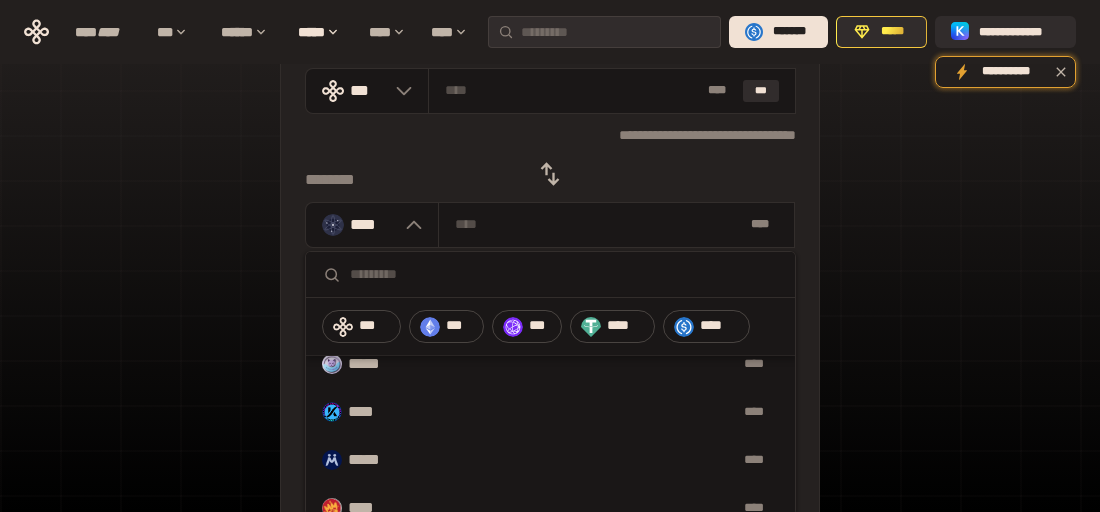 click at bounding box center [564, 274] 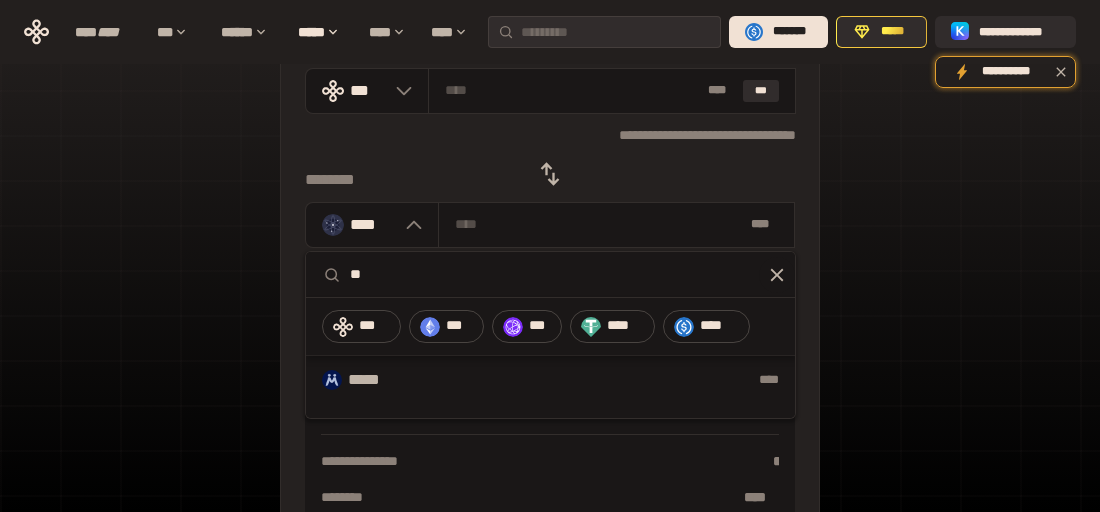 scroll, scrollTop: 0, scrollLeft: 0, axis: both 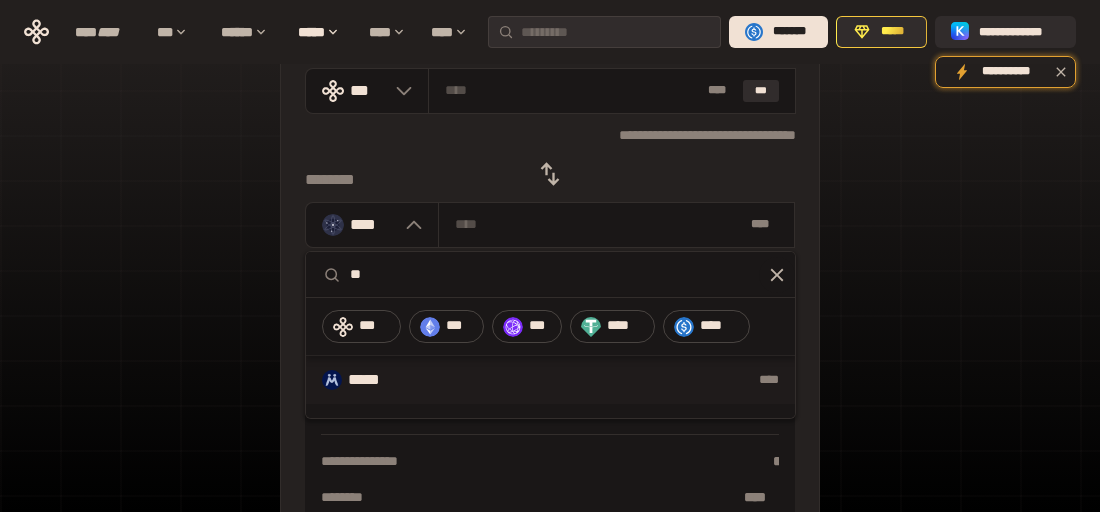type on "**" 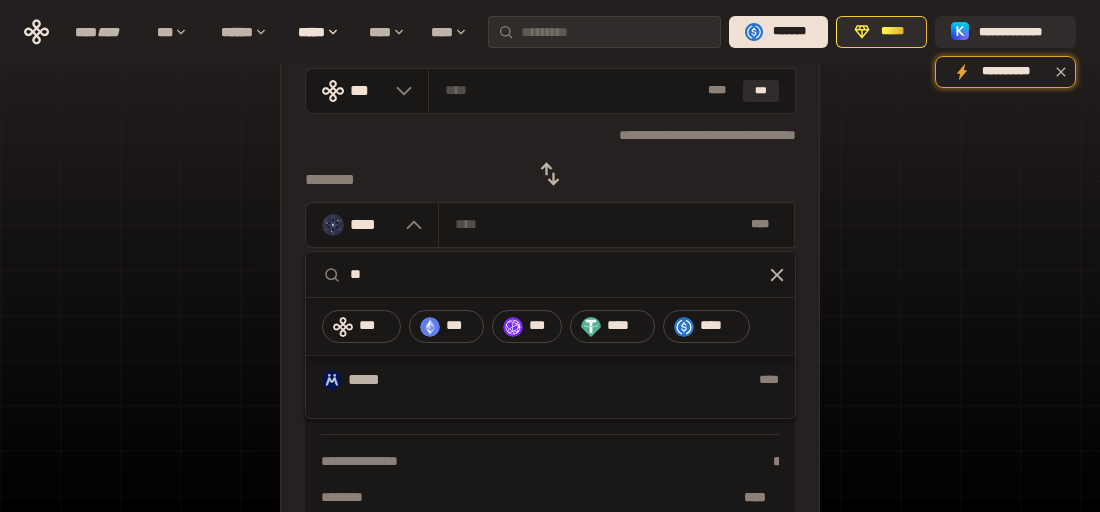 click on "****" at bounding box center (605, 380) 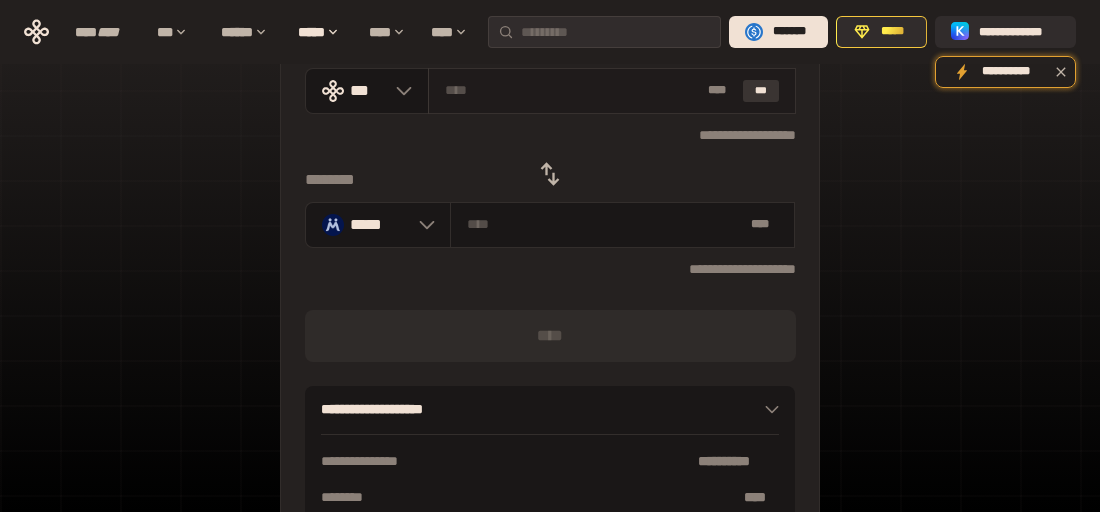 click on "***" at bounding box center [761, 91] 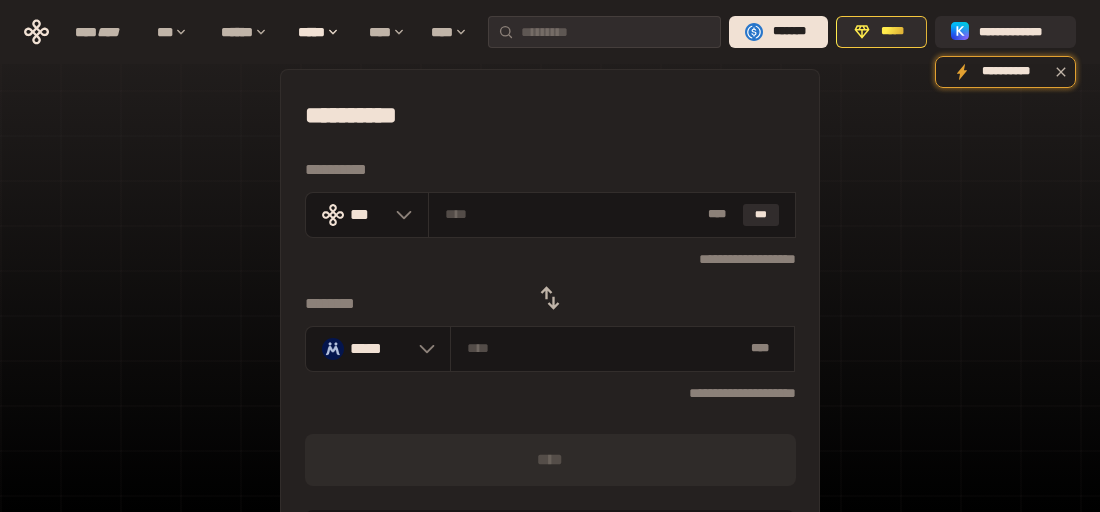scroll, scrollTop: 0, scrollLeft: 0, axis: both 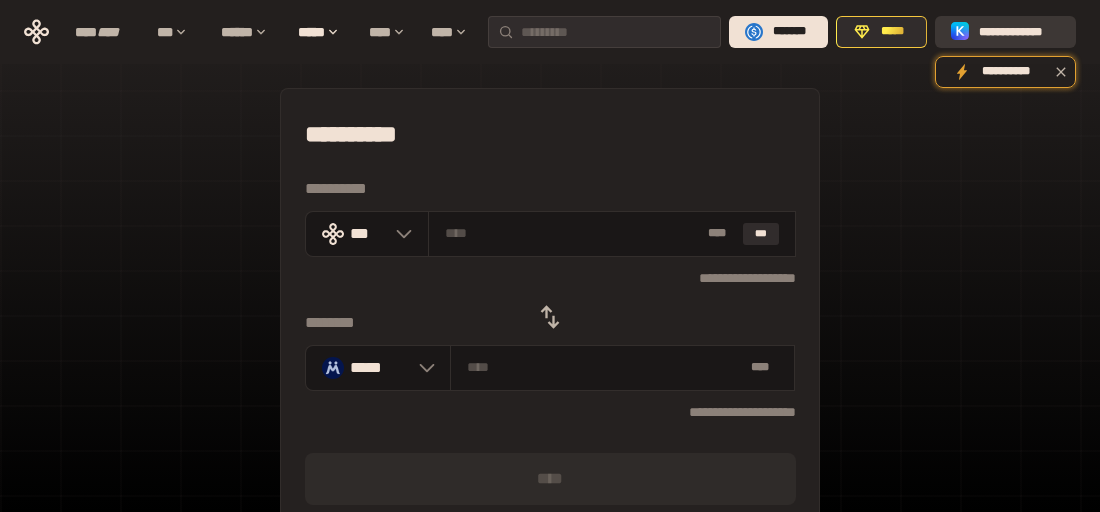 click on "**********" at bounding box center (1019, 32) 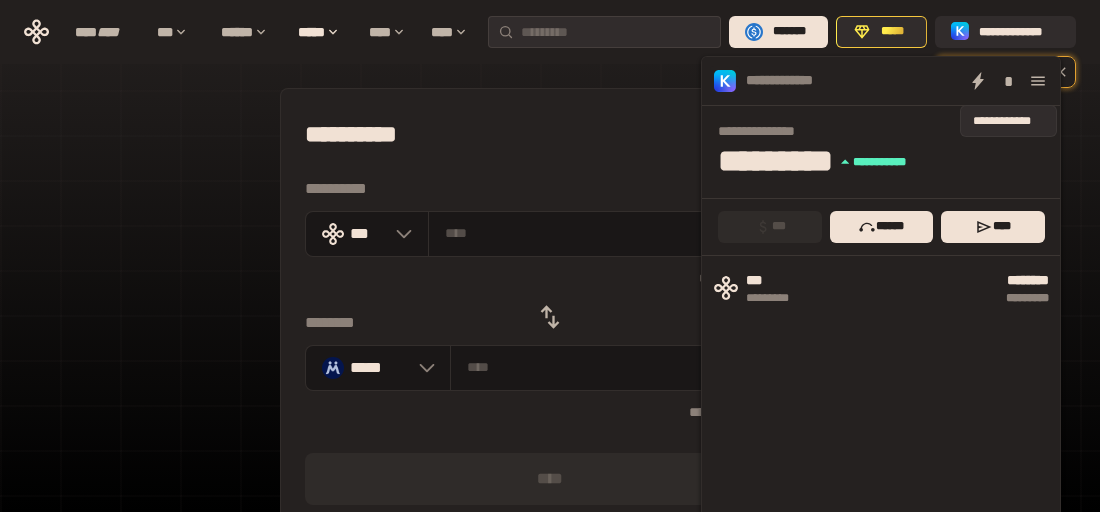 click on "*" at bounding box center [1008, 81] 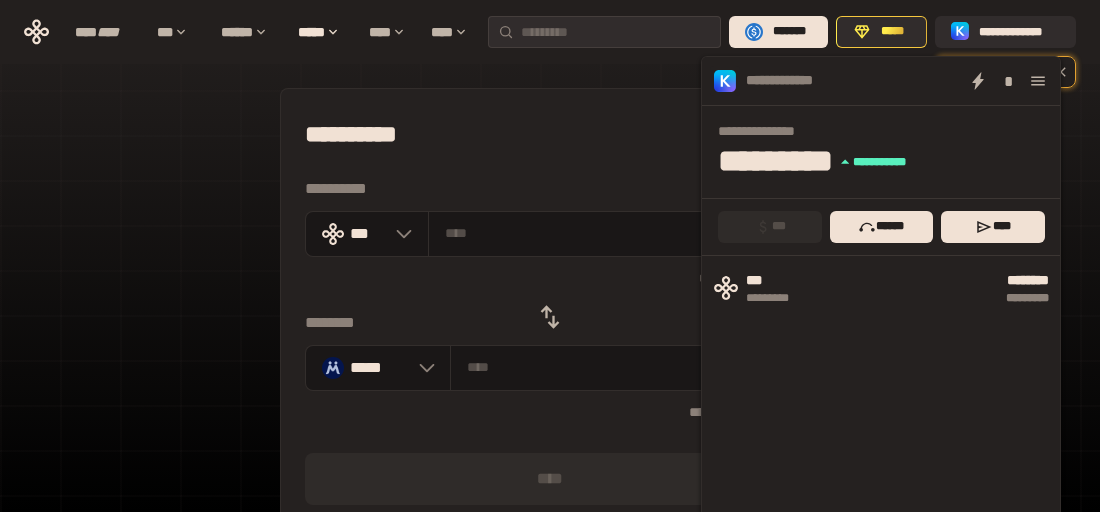 click at bounding box center (1038, 81) 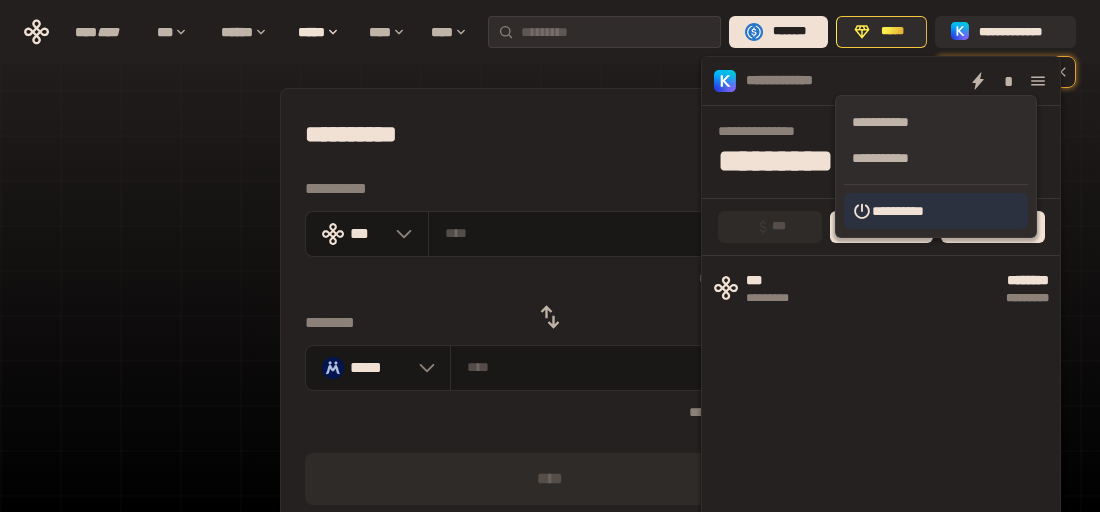click on "**********" at bounding box center [936, 211] 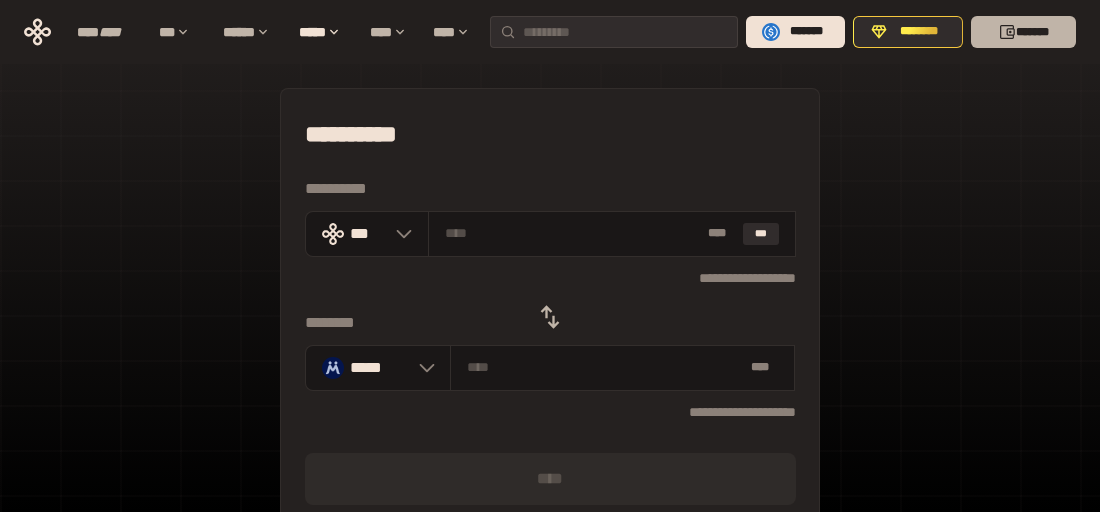 click on "*******" at bounding box center (1023, 32) 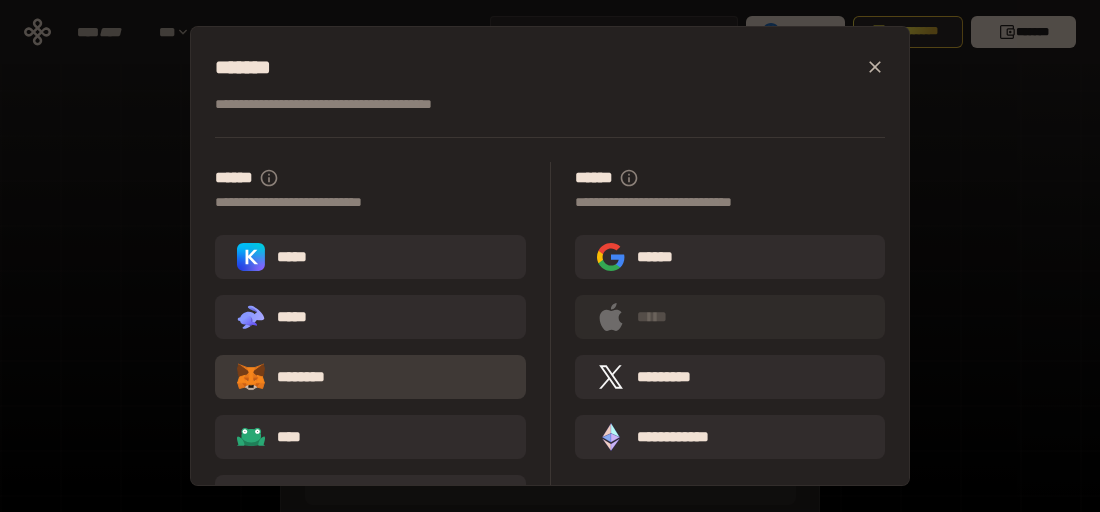 click on "********" at bounding box center [295, 377] 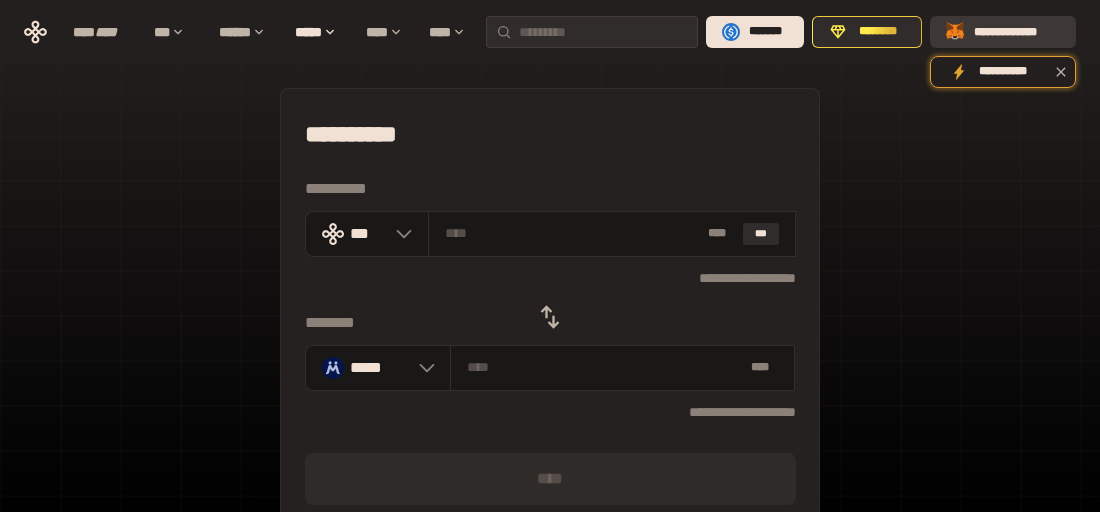 click on "**********" at bounding box center [1017, 32] 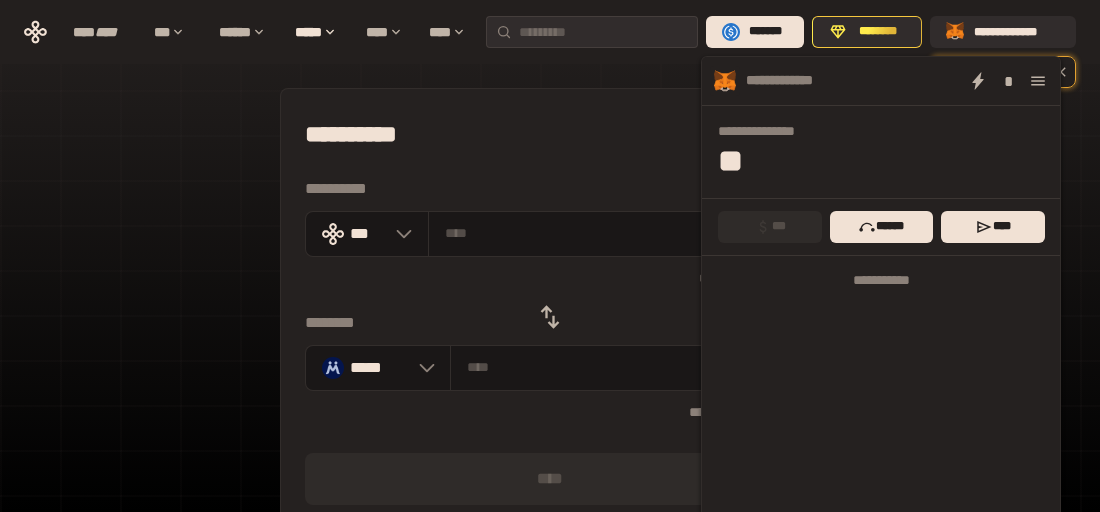 click on "**********" at bounding box center [550, 444] 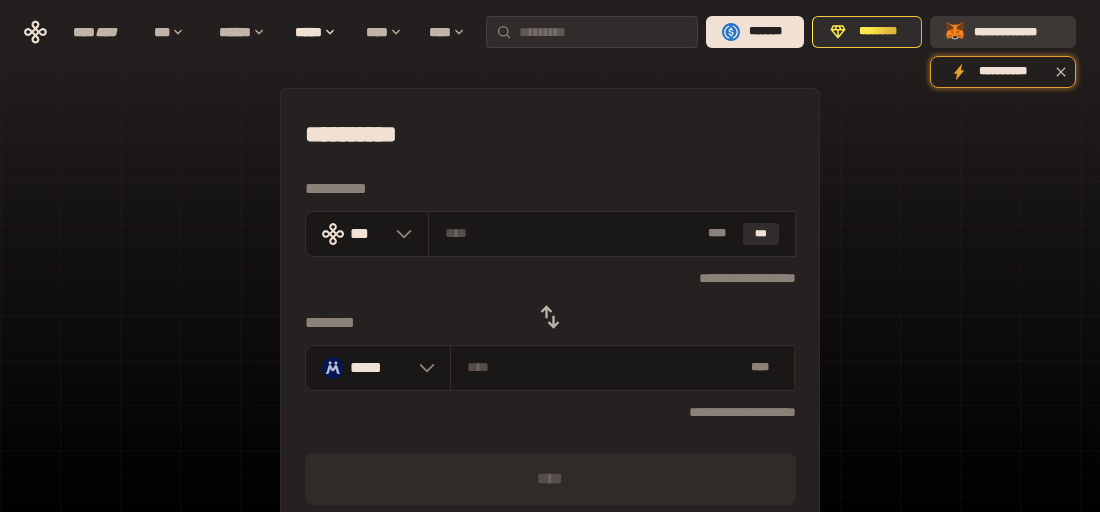 click on "**********" at bounding box center (1017, 32) 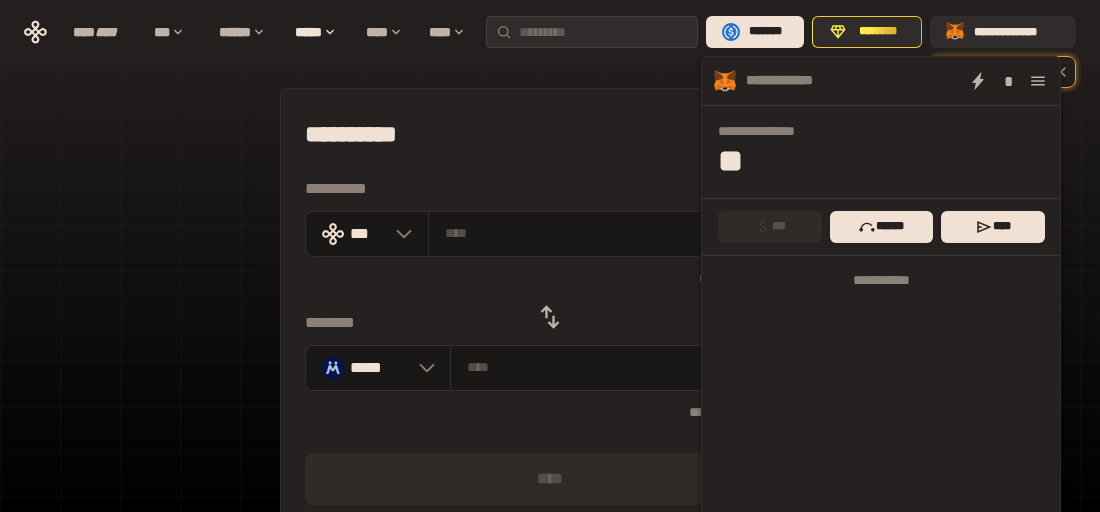 drag, startPoint x: 1040, startPoint y: 81, endPoint x: 1038, endPoint y: 96, distance: 15.132746 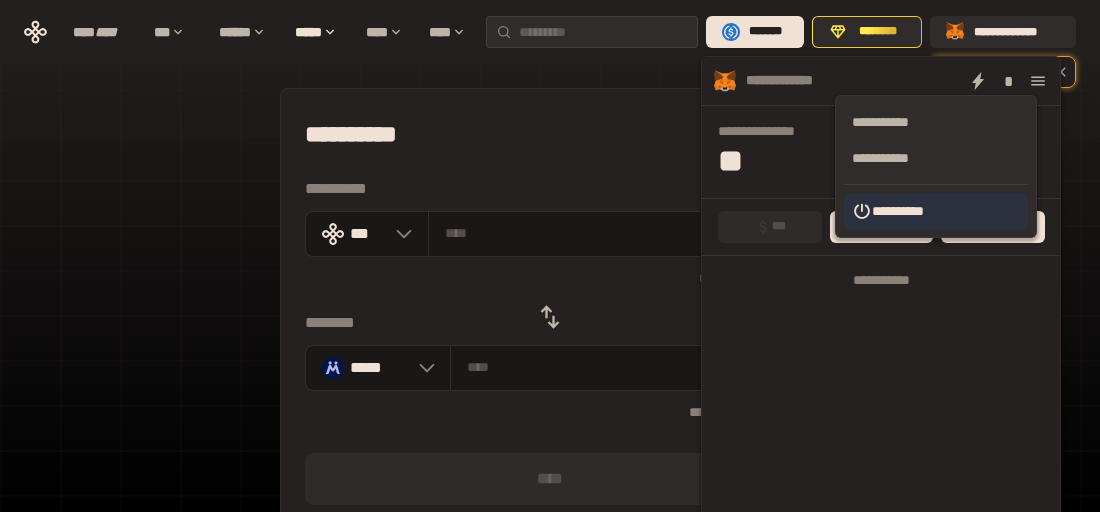 click on "**********" at bounding box center [936, 211] 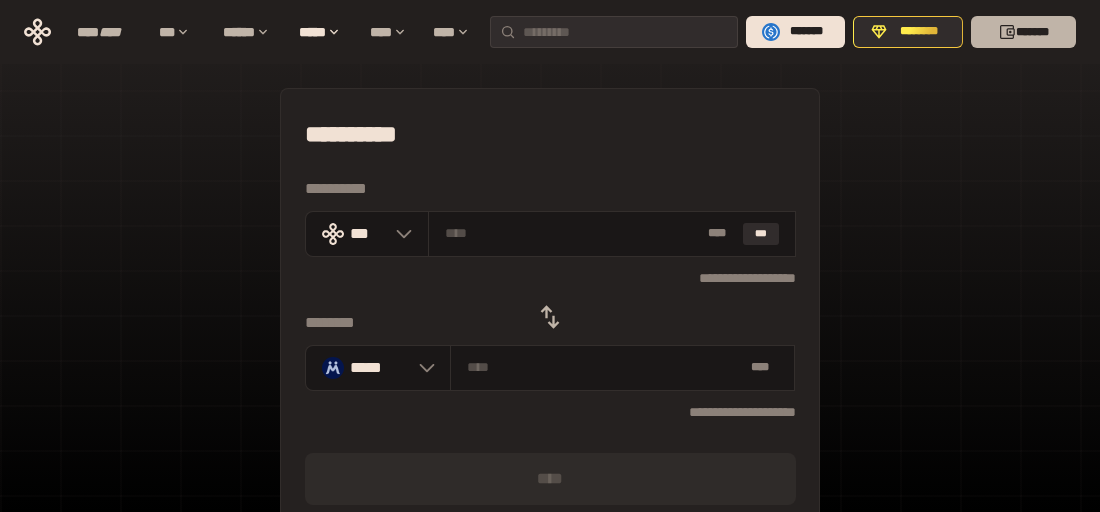 click on "*******" at bounding box center [1023, 32] 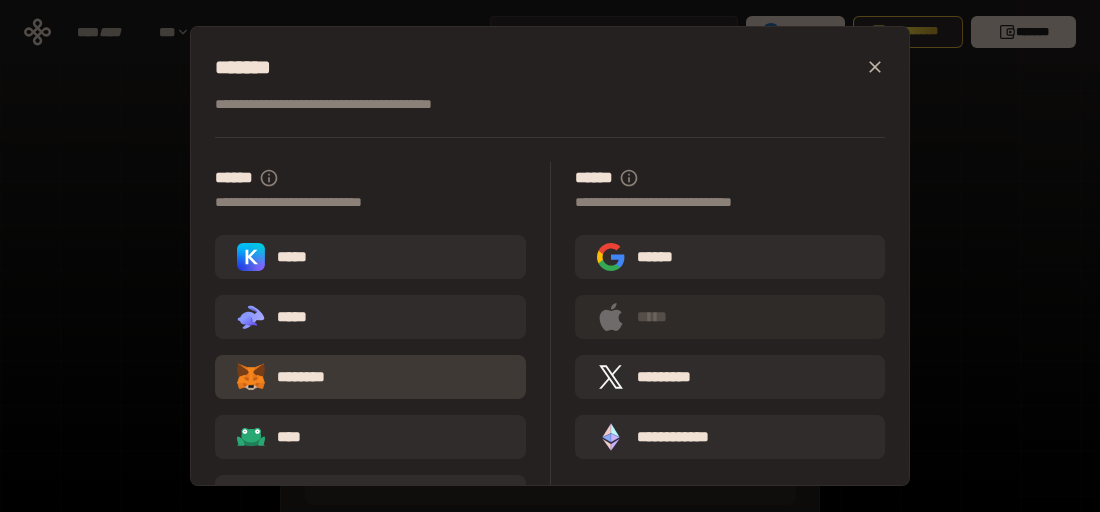 click on "********" at bounding box center (295, 377) 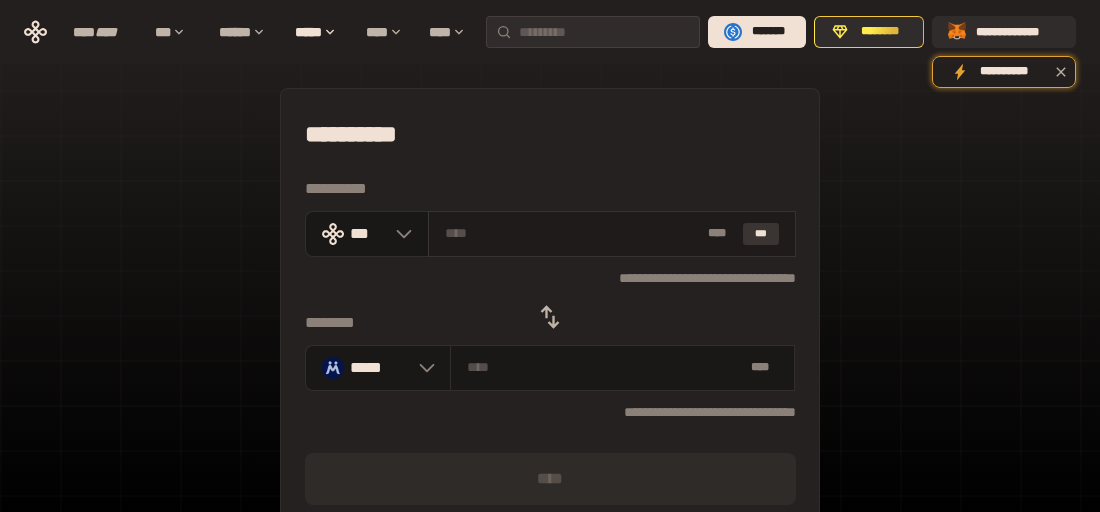 click on "***" at bounding box center [761, 234] 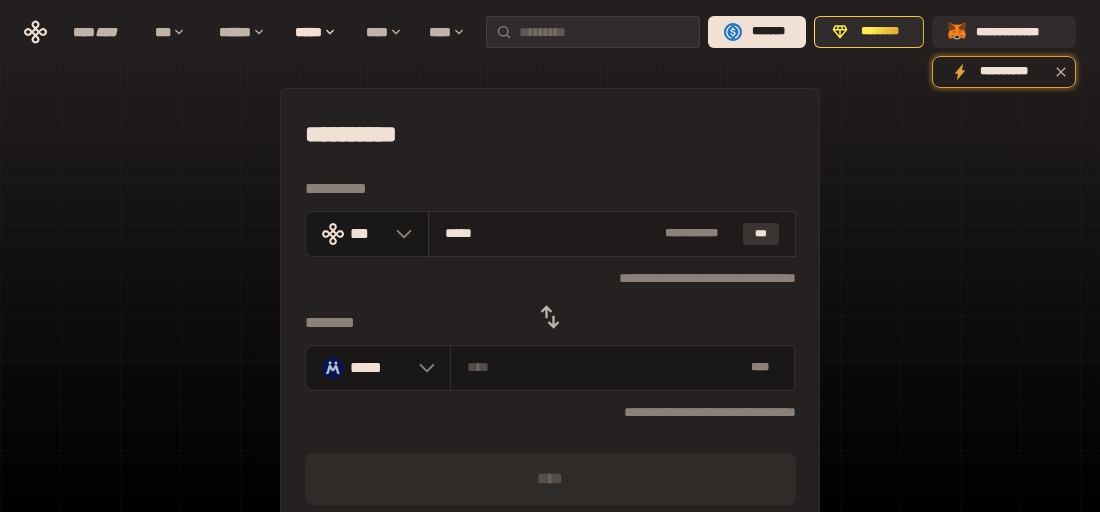 click on "***" at bounding box center (761, 234) 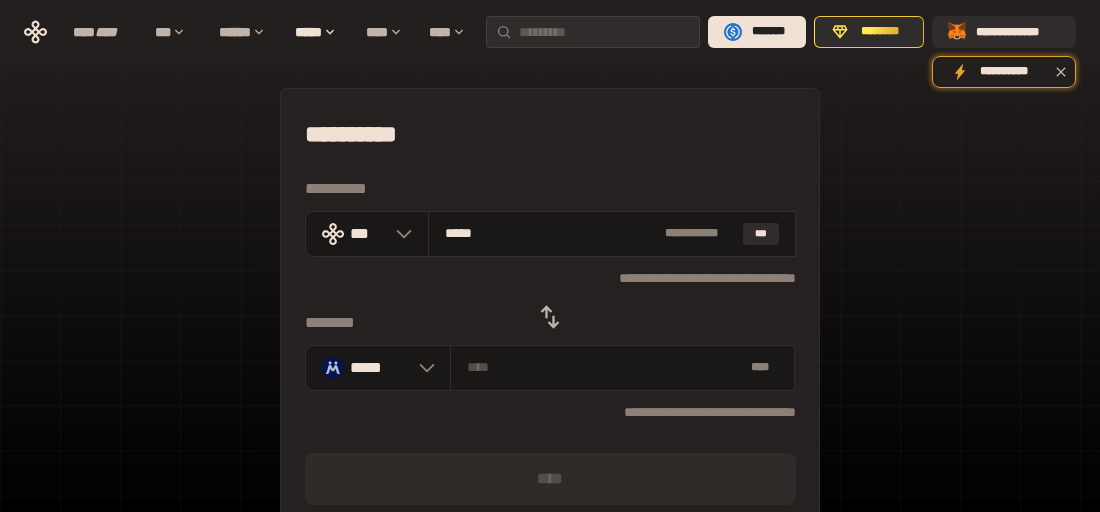 click 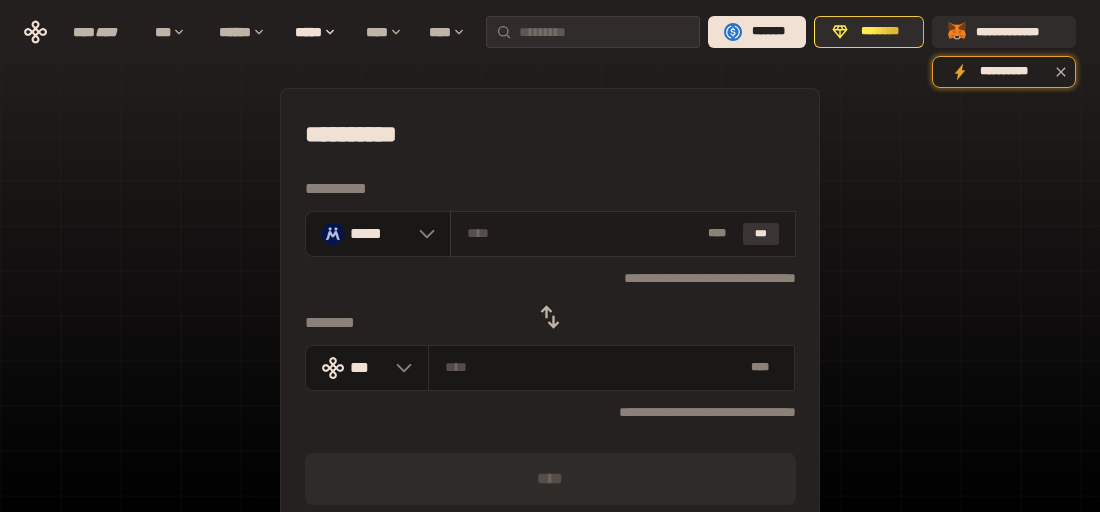 click on "***" at bounding box center [761, 234] 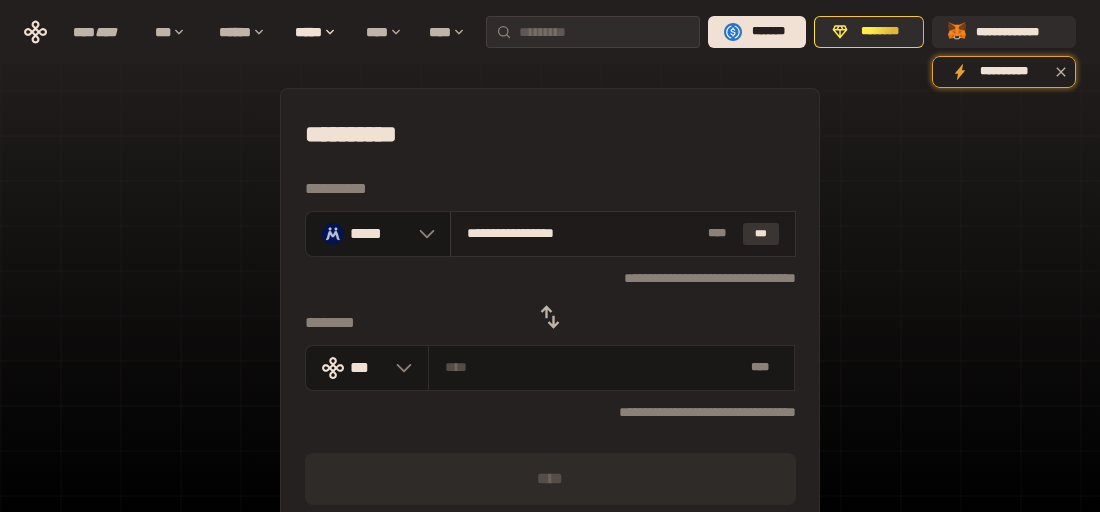 type on "**********" 